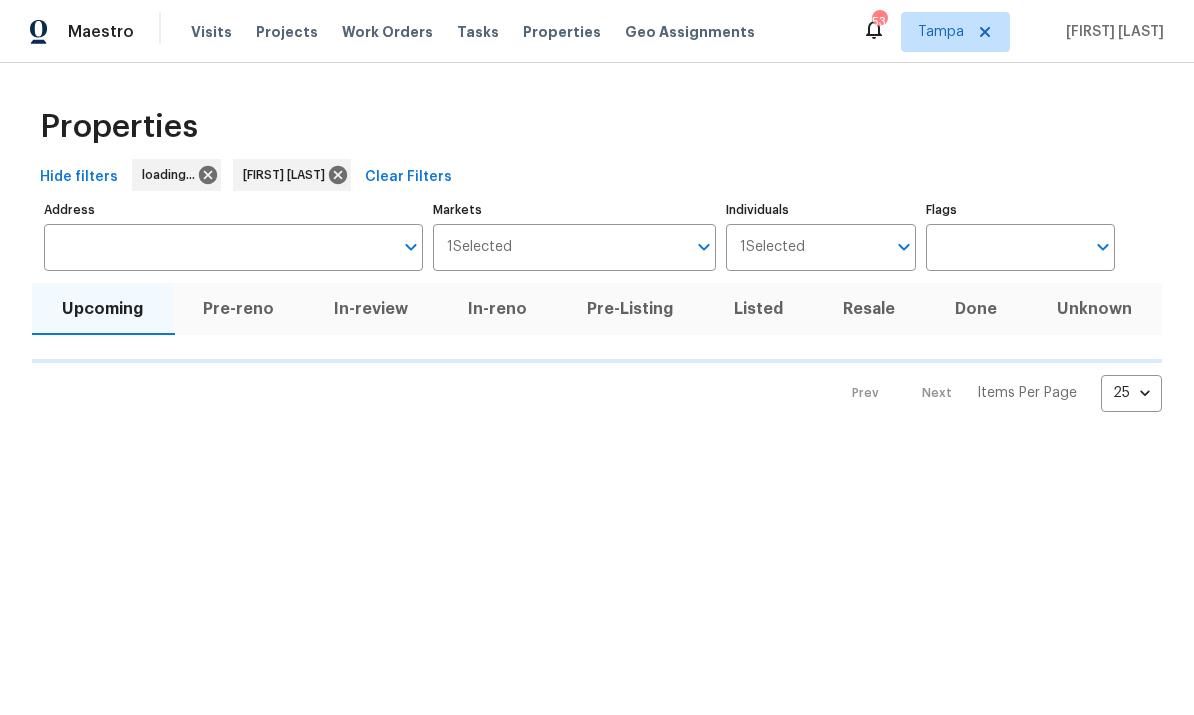 scroll, scrollTop: 0, scrollLeft: 0, axis: both 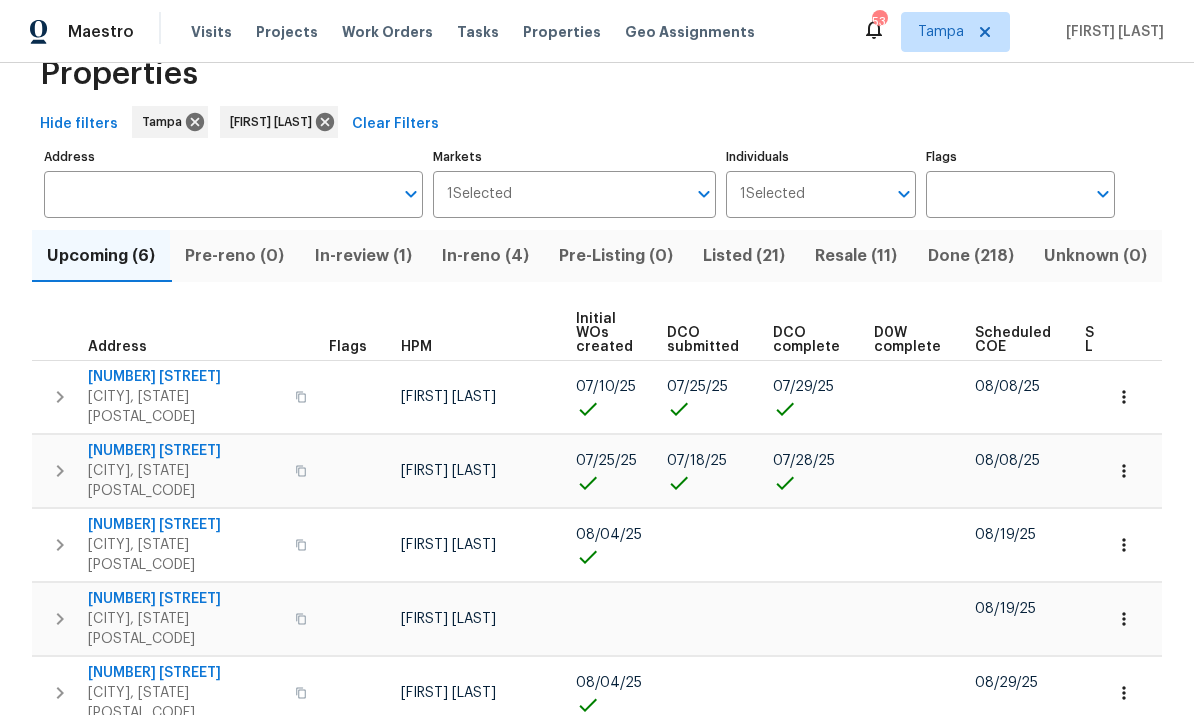 click on "Scheduled COE" at bounding box center [1013, 340] 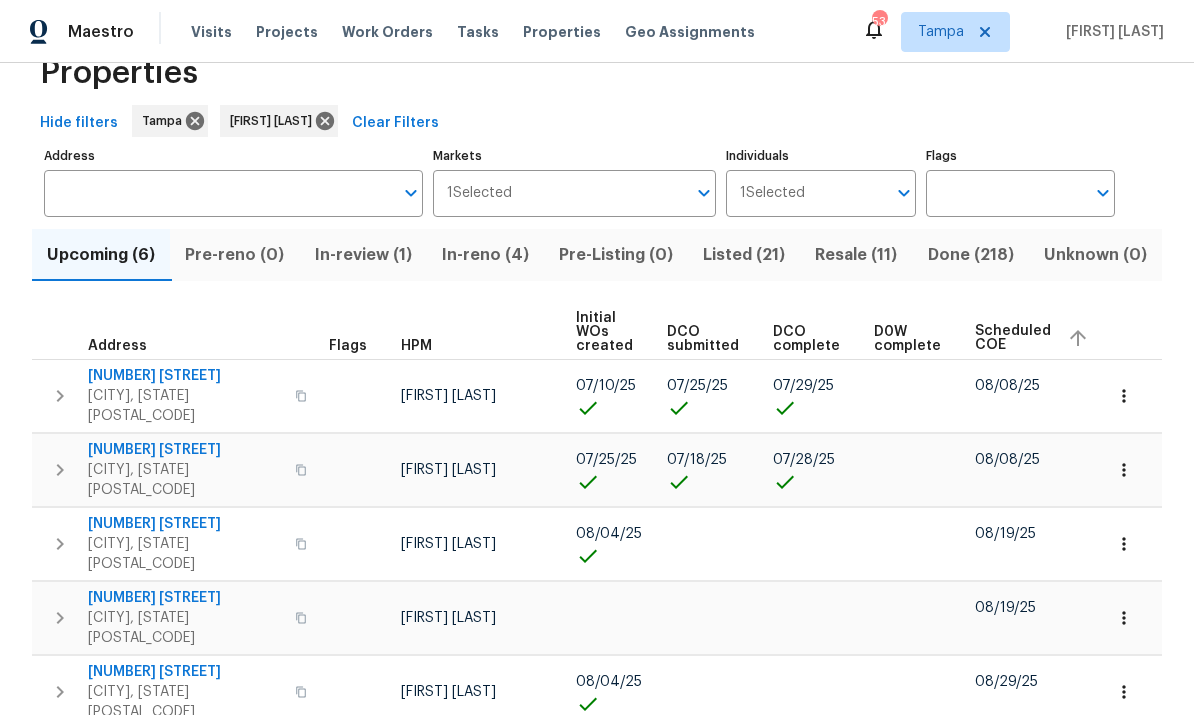 scroll, scrollTop: 53, scrollLeft: 0, axis: vertical 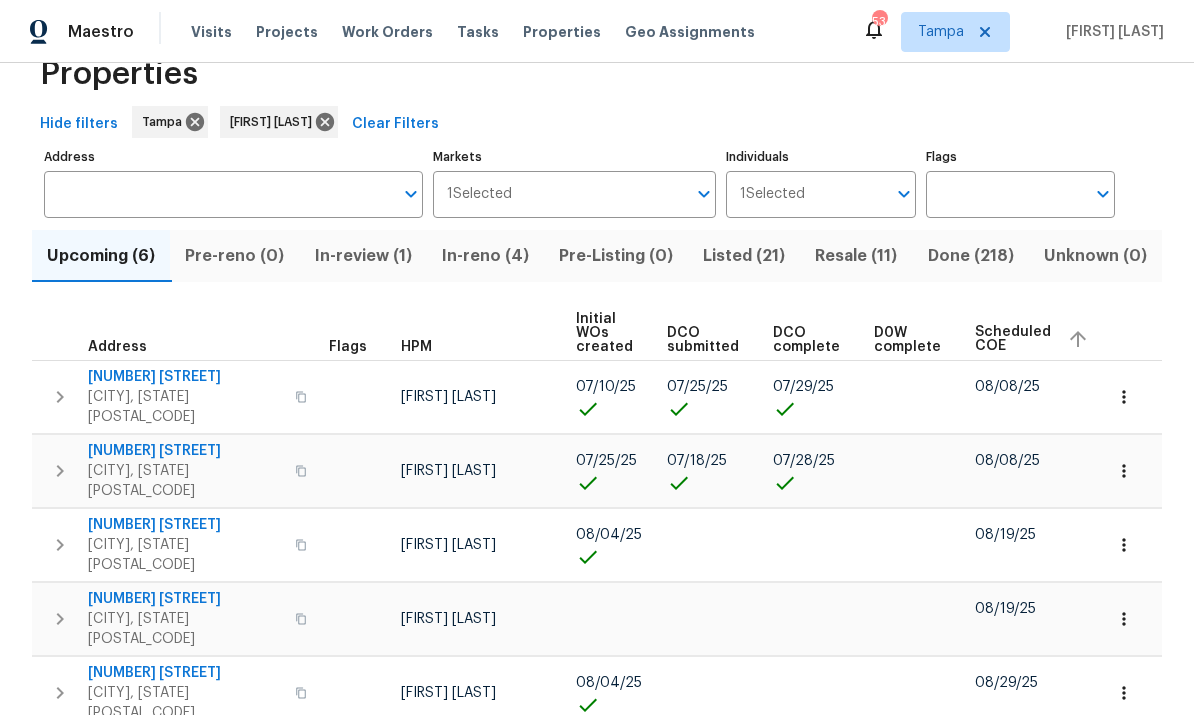 click on "1505 Oak Pond St" at bounding box center (185, 599) 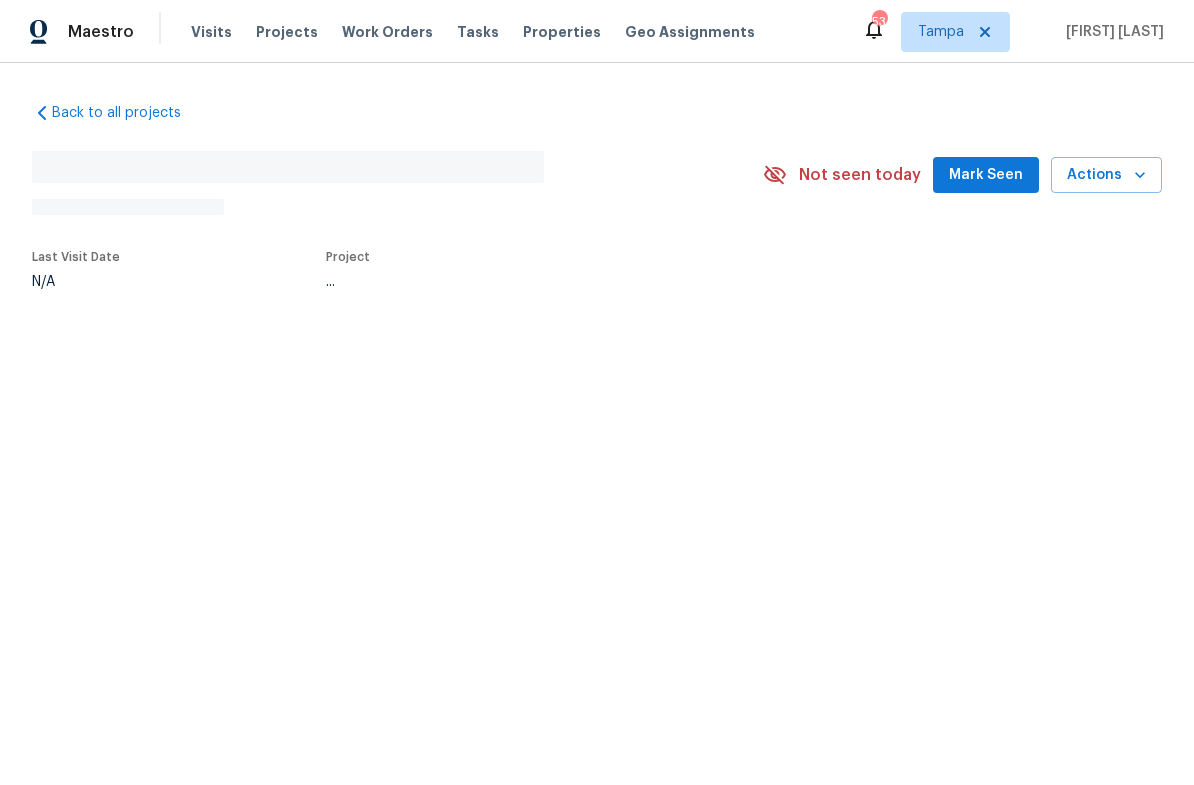scroll, scrollTop: 0, scrollLeft: 0, axis: both 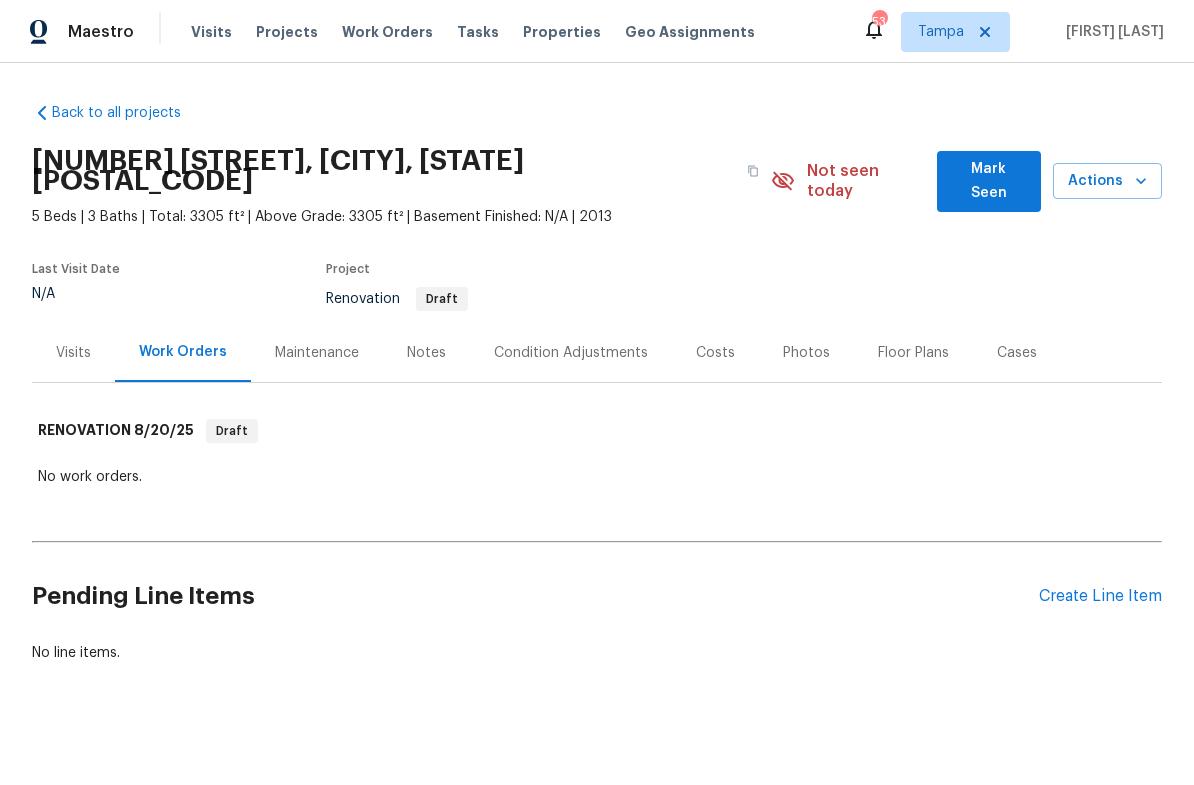 click on "Condition Adjustments" at bounding box center [571, 353] 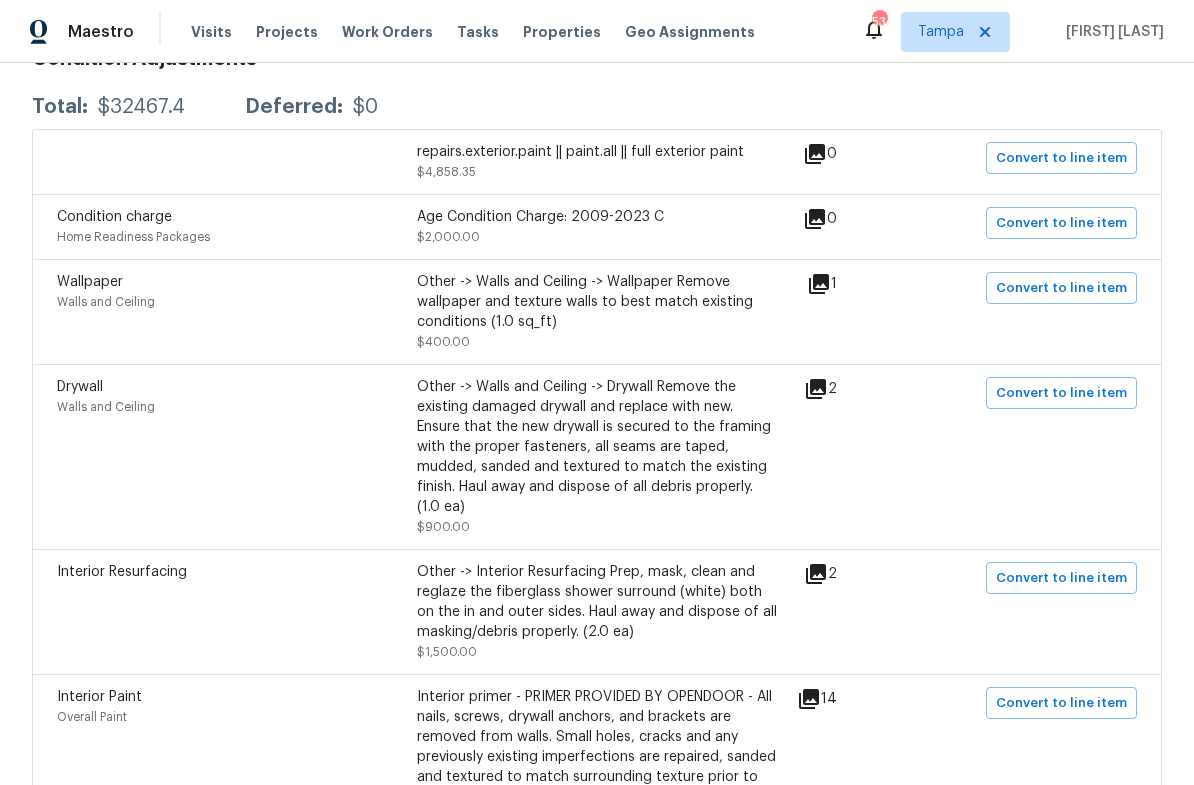 scroll, scrollTop: 400, scrollLeft: 0, axis: vertical 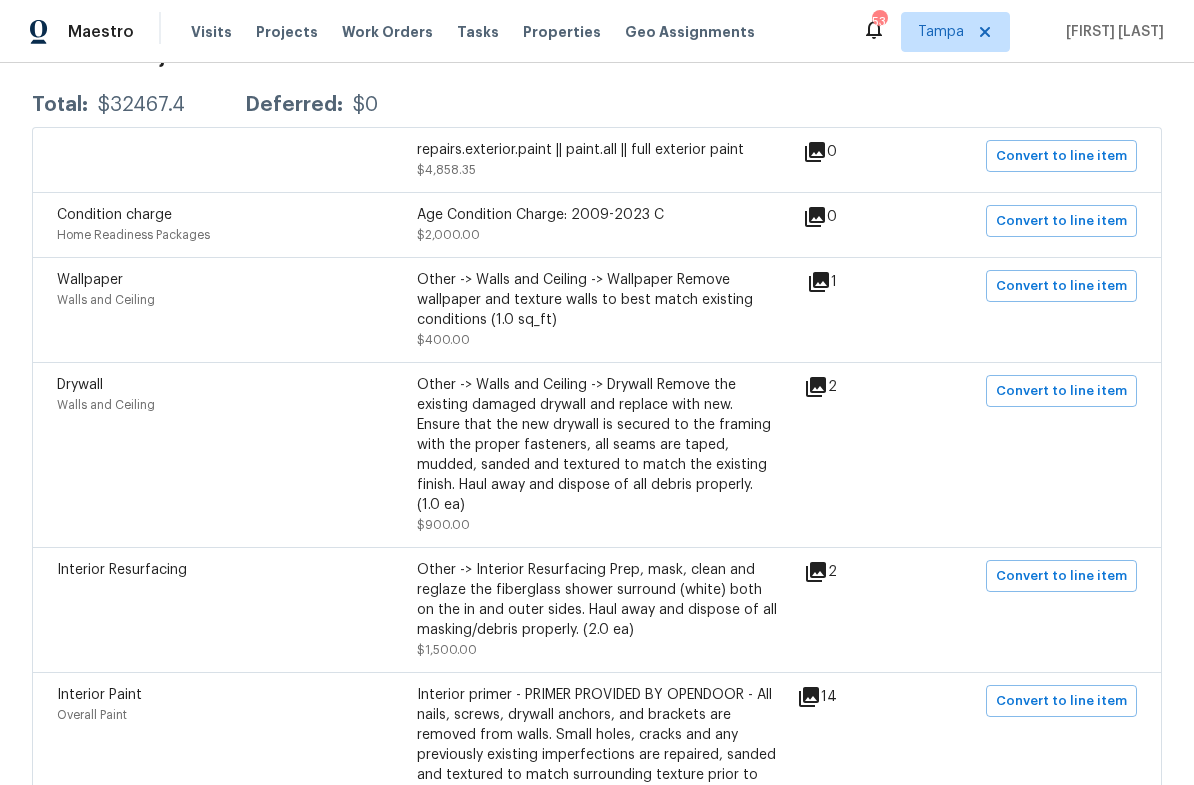 click 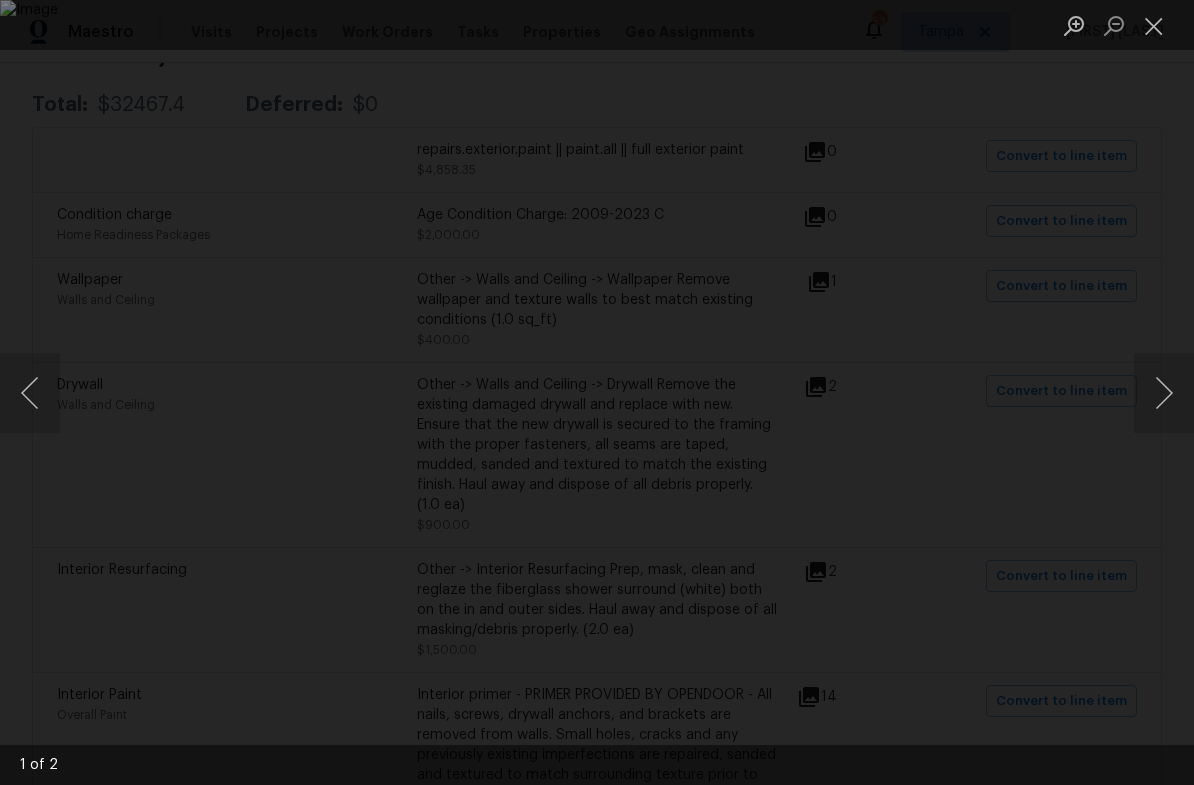 click at bounding box center [1164, 393] 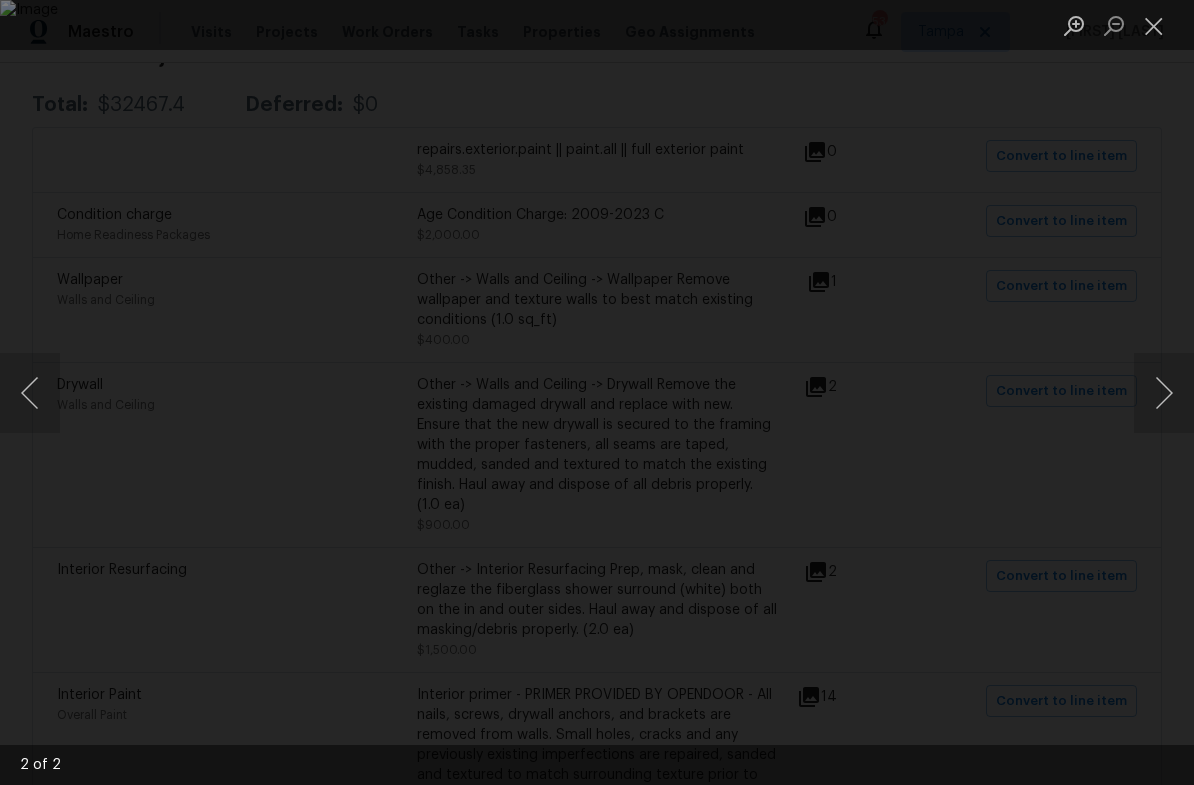 click at bounding box center (1154, 25) 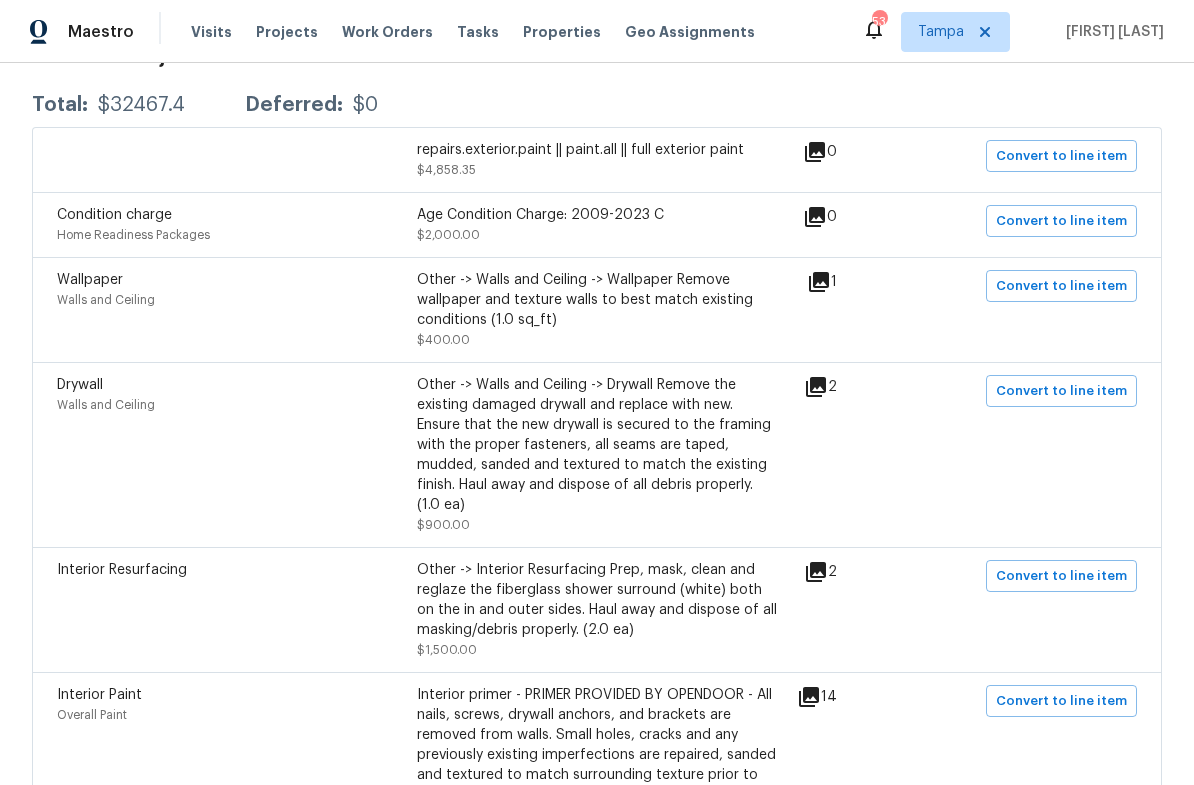 click 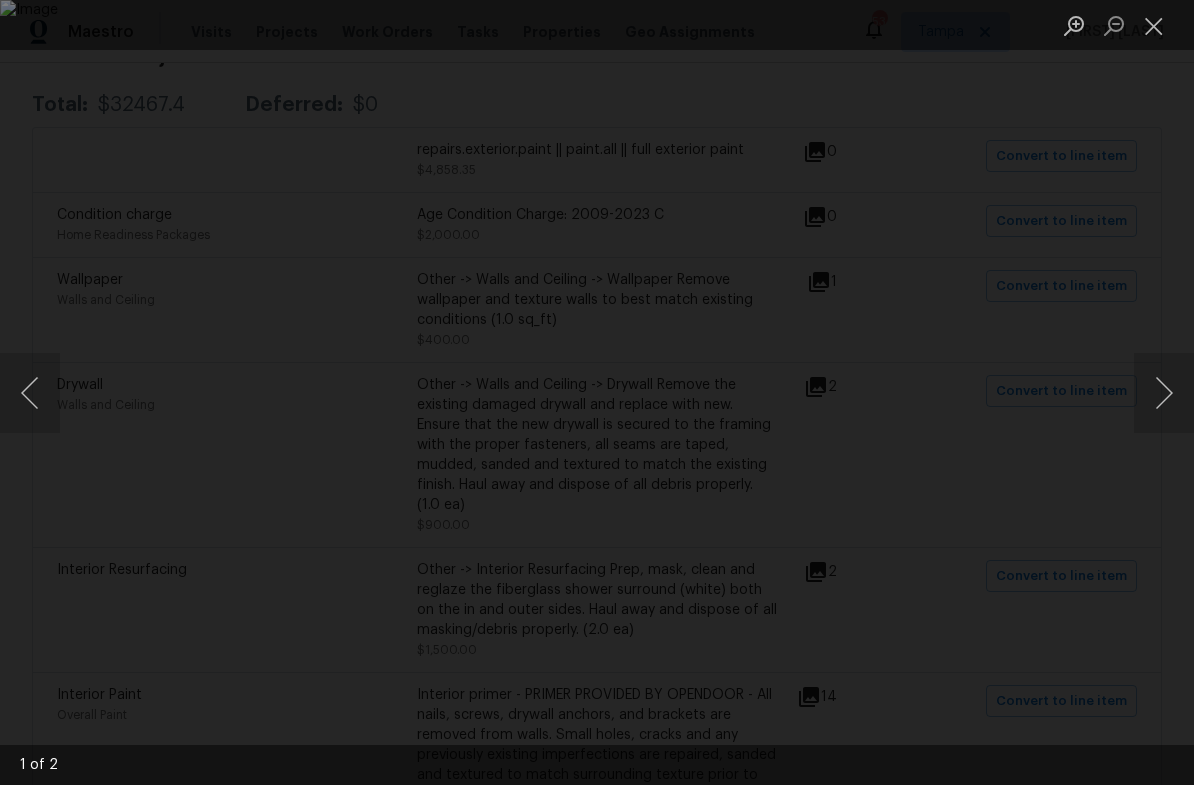 click at bounding box center [1164, 393] 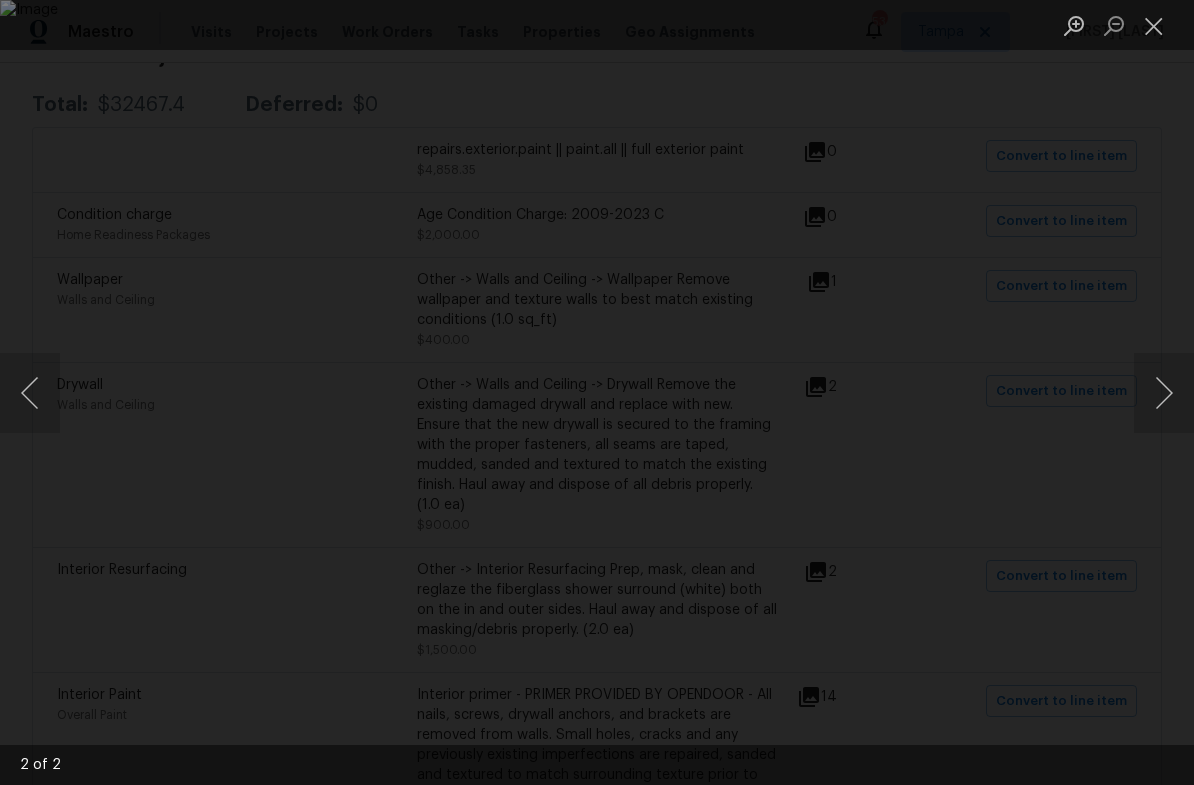 click at bounding box center [1164, 393] 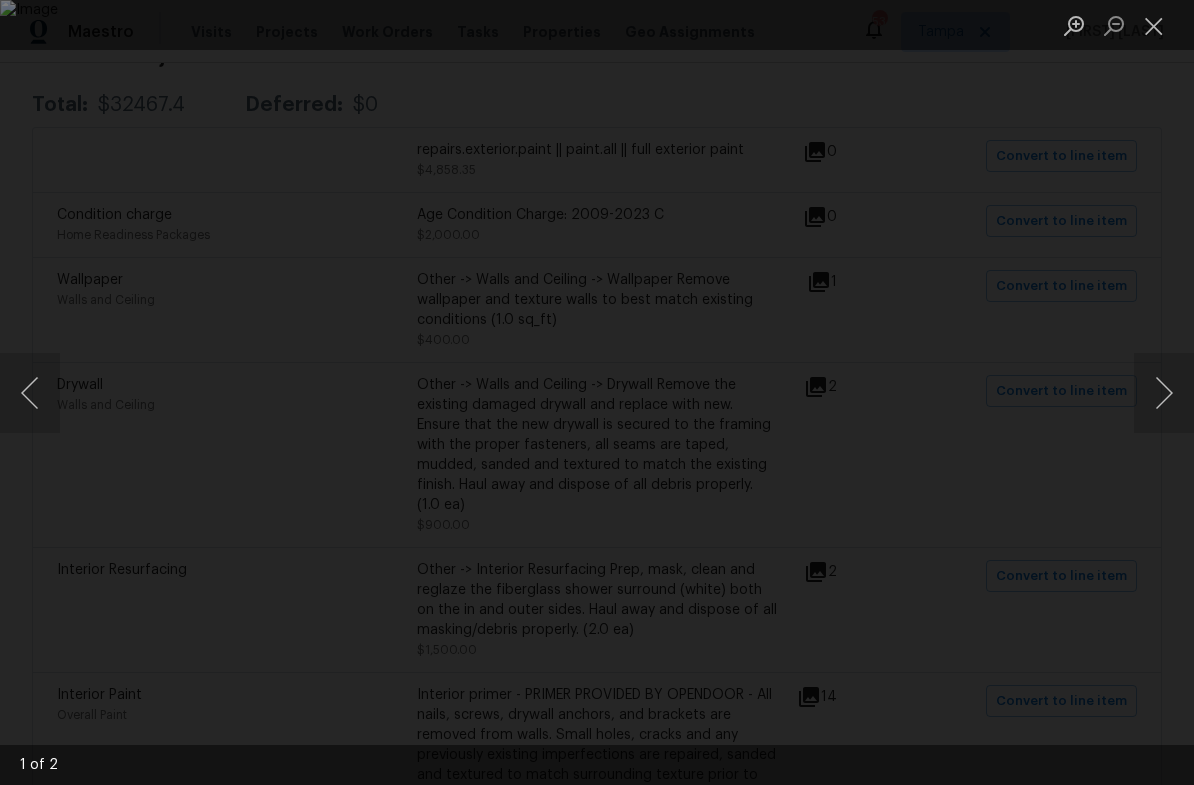 click at bounding box center (1164, 393) 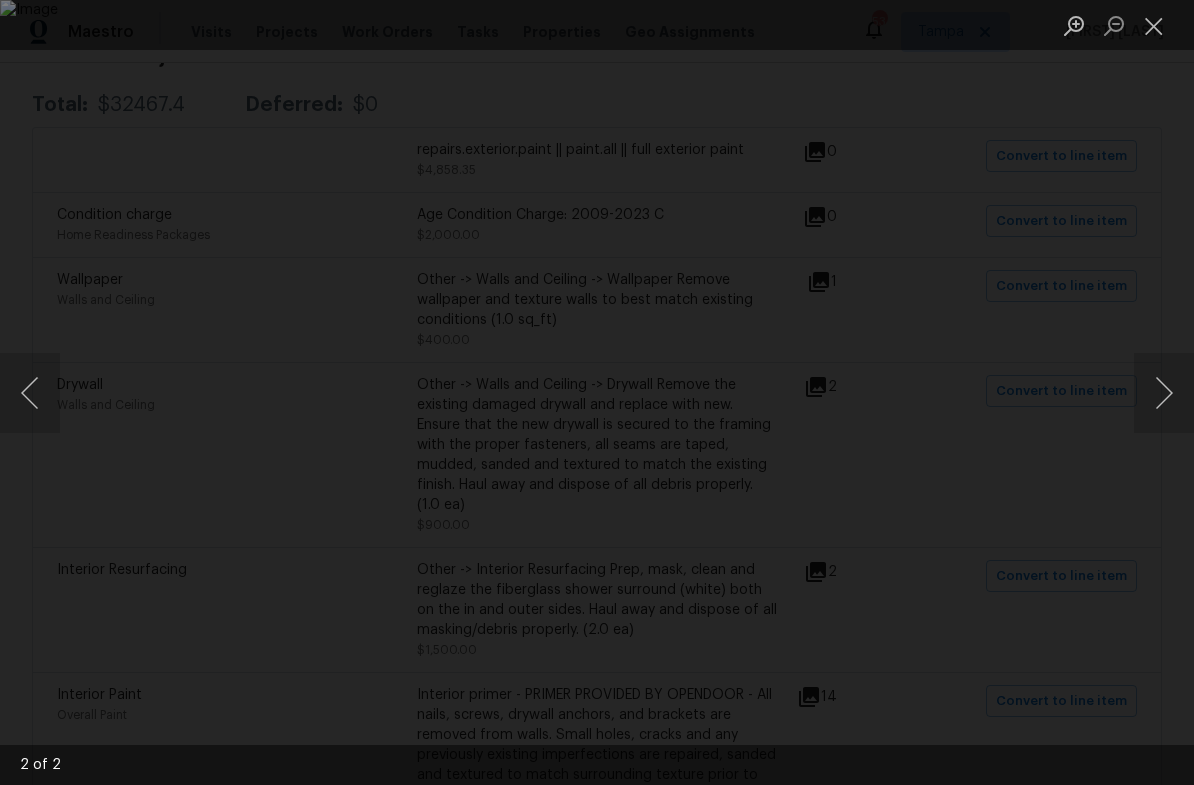 click at bounding box center (1154, 25) 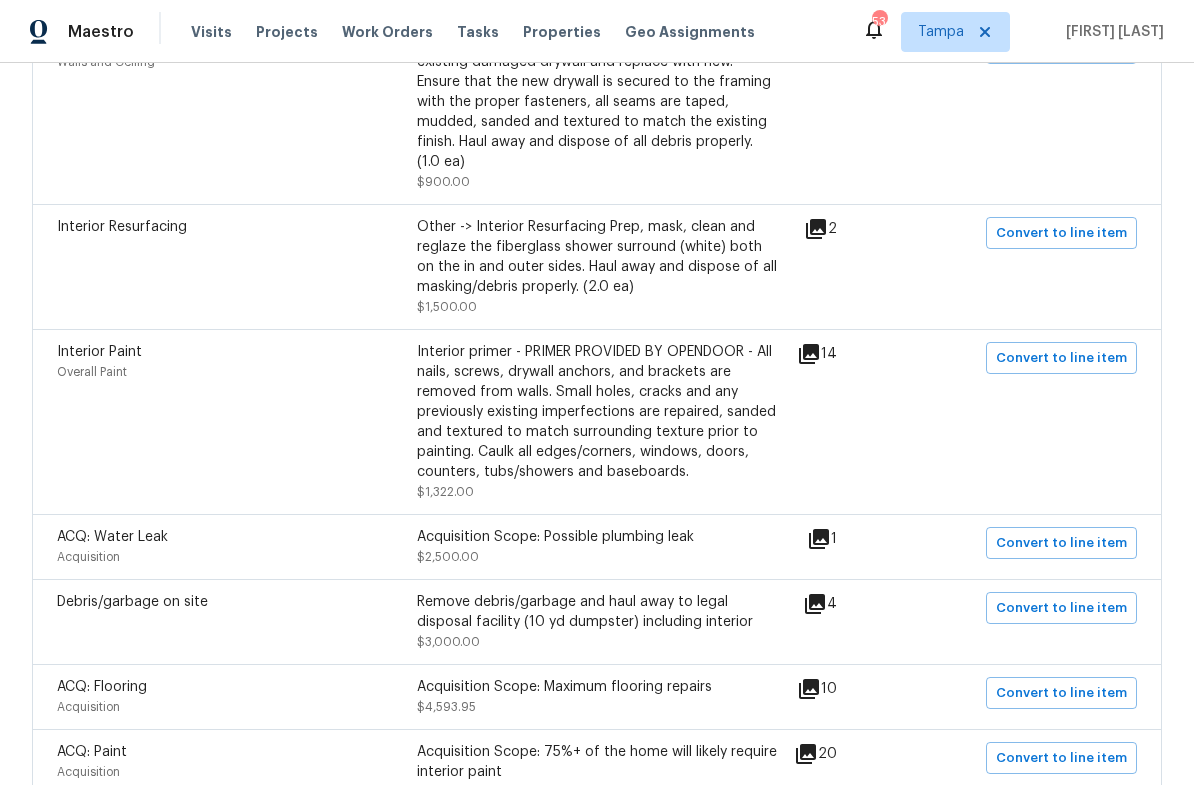 scroll, scrollTop: 745, scrollLeft: 0, axis: vertical 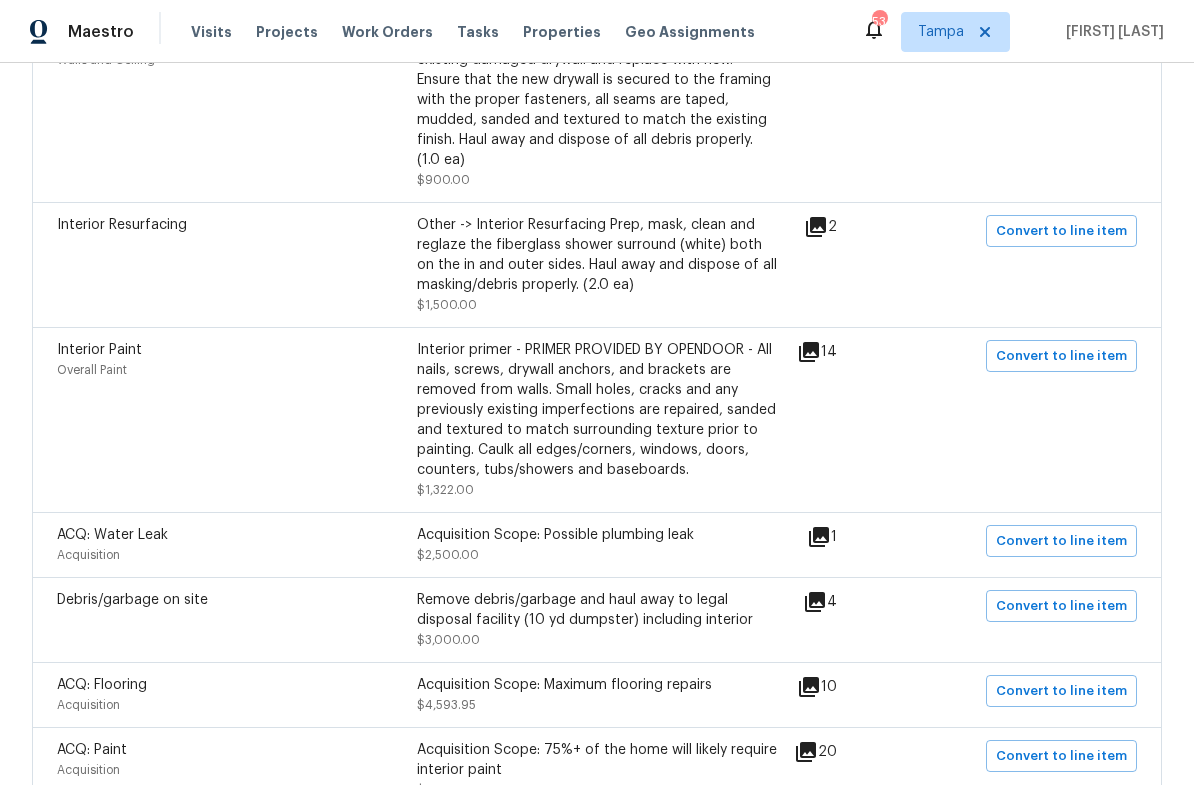click 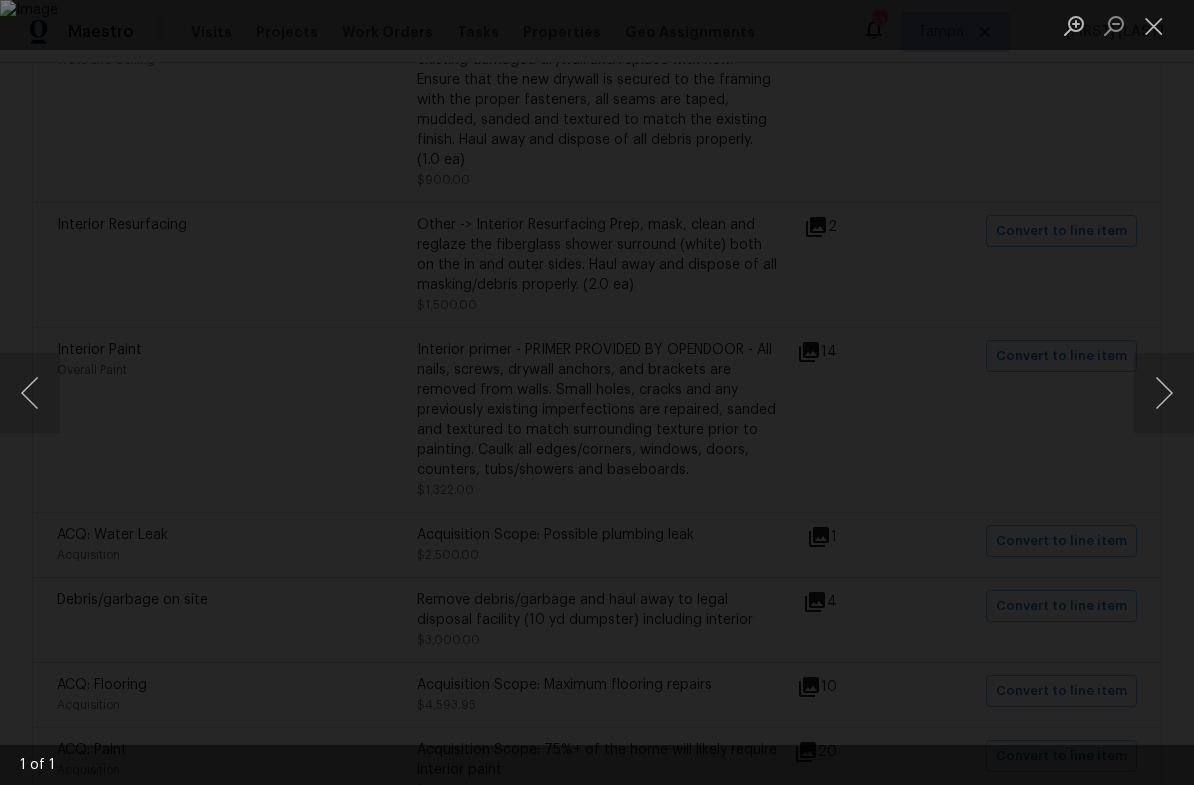 click at bounding box center [1154, 25] 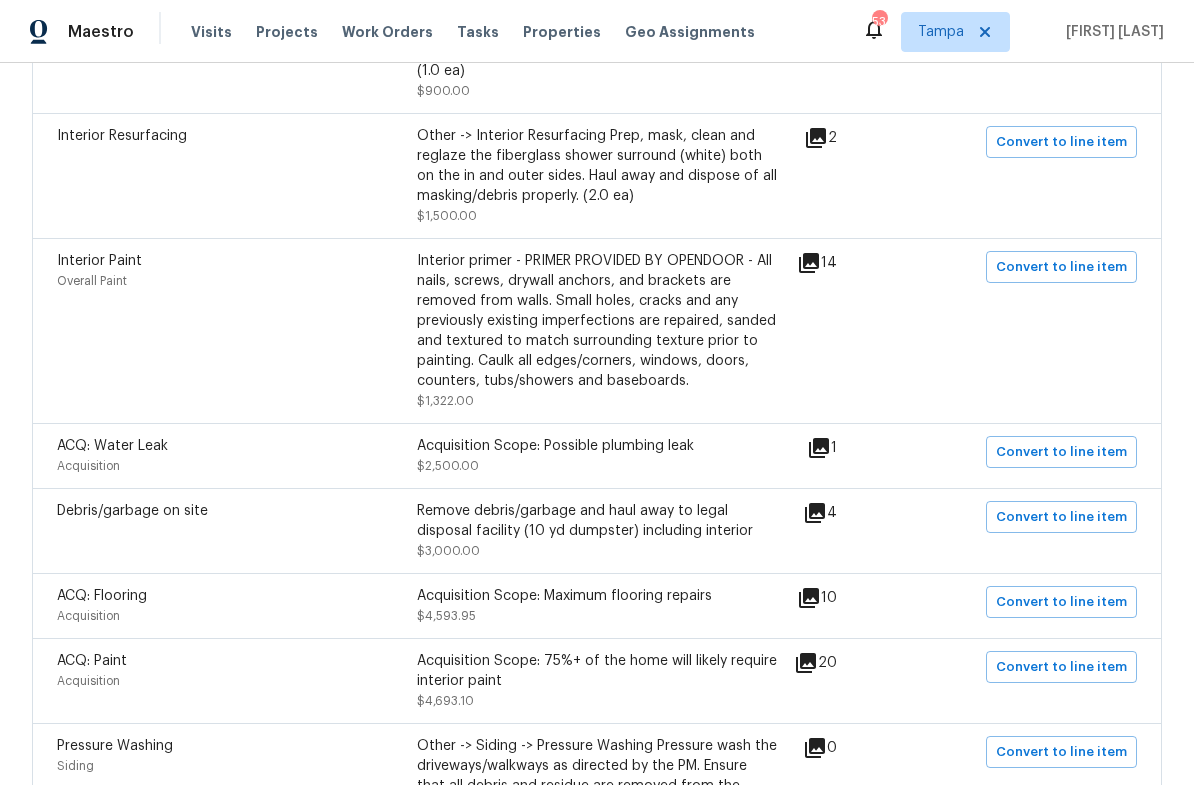 scroll, scrollTop: 841, scrollLeft: 0, axis: vertical 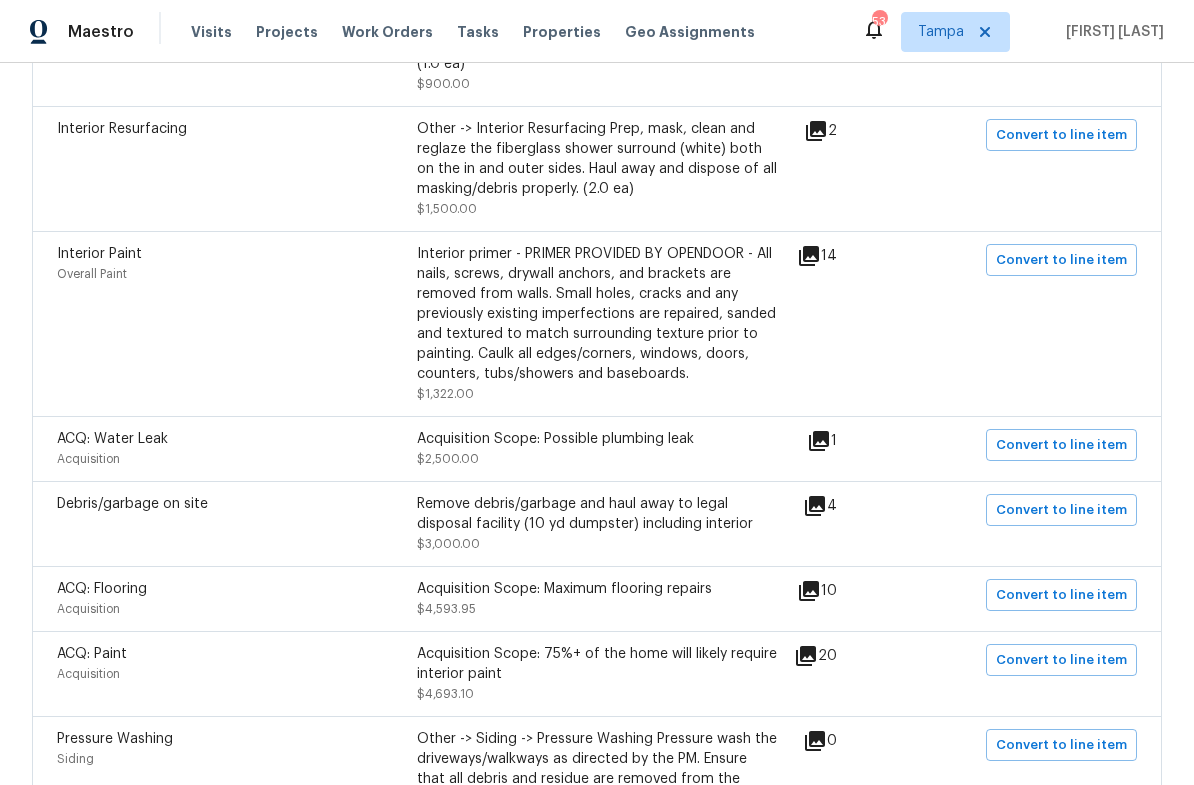 click 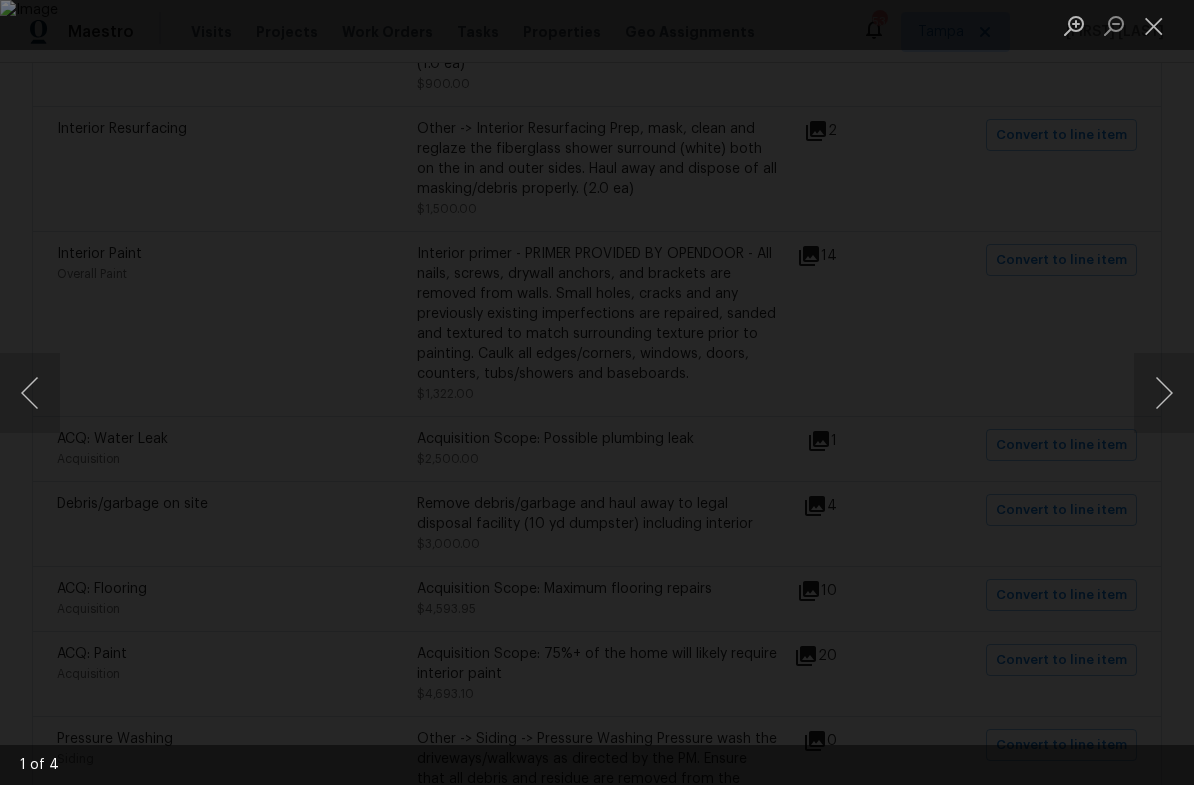 click at bounding box center (1164, 393) 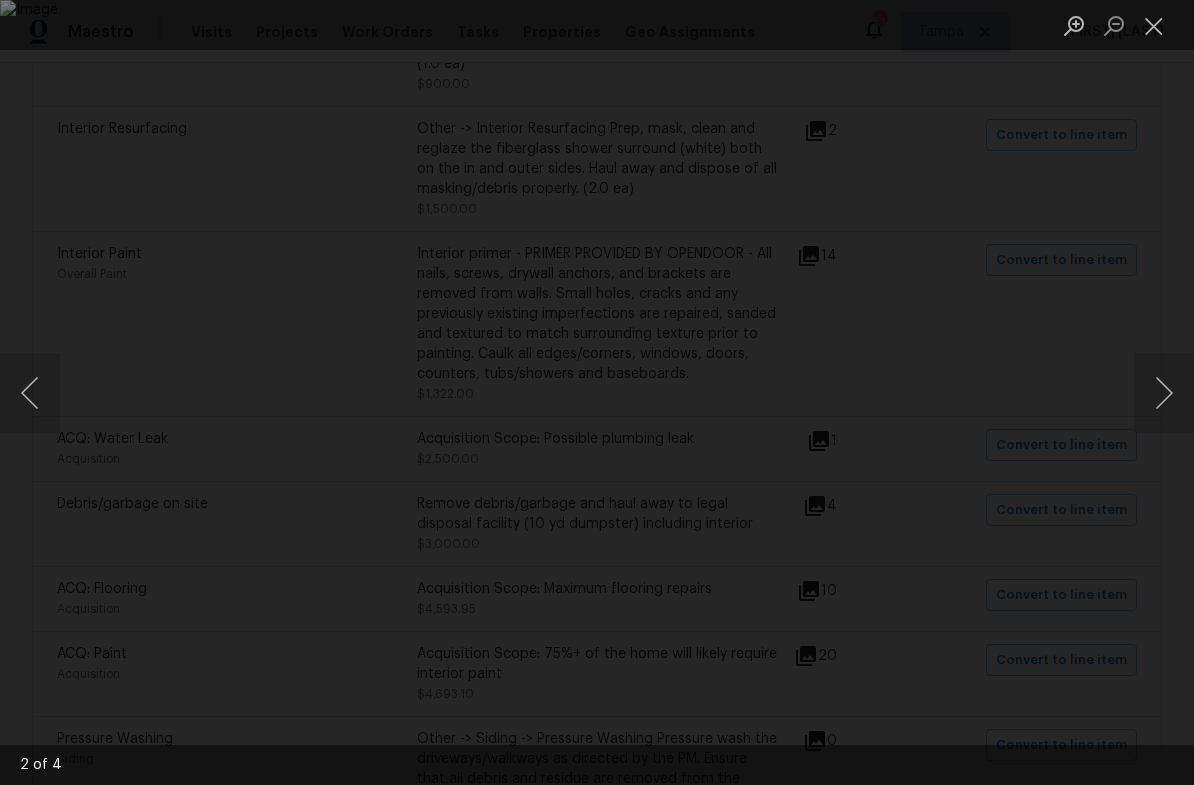 click at bounding box center [1164, 393] 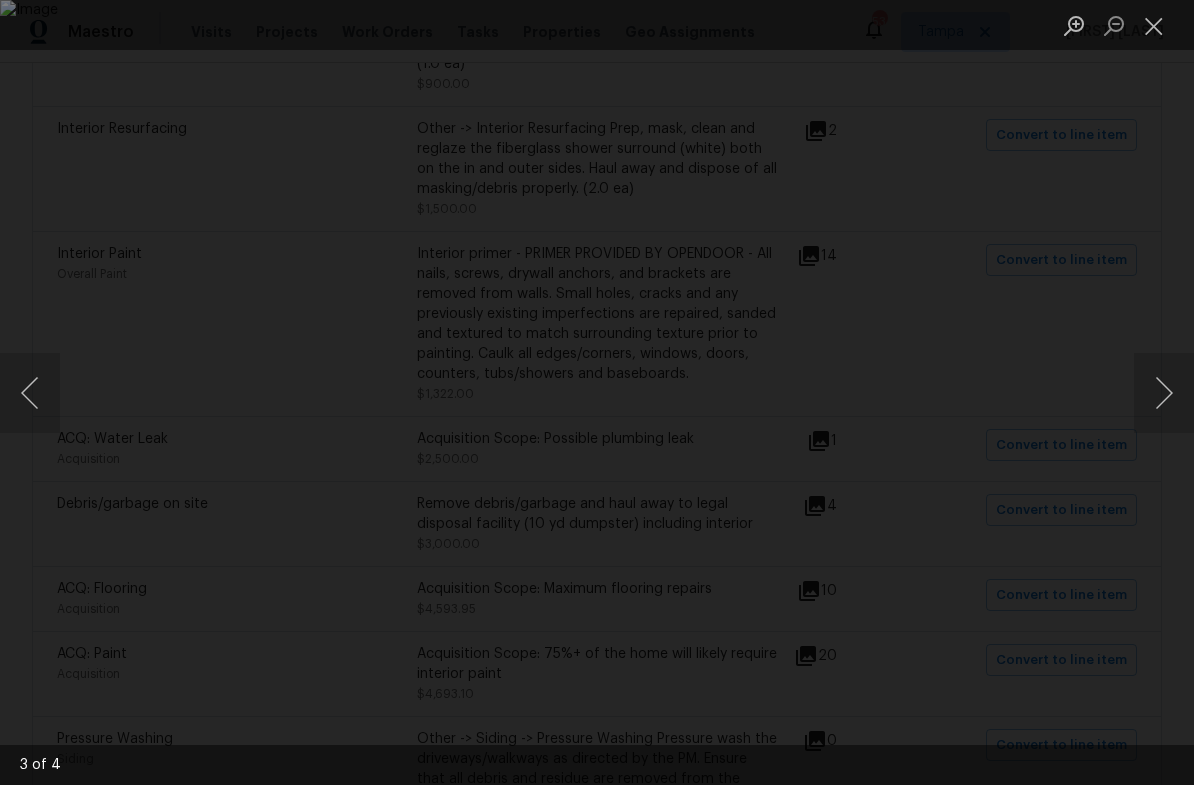 click at bounding box center (1164, 393) 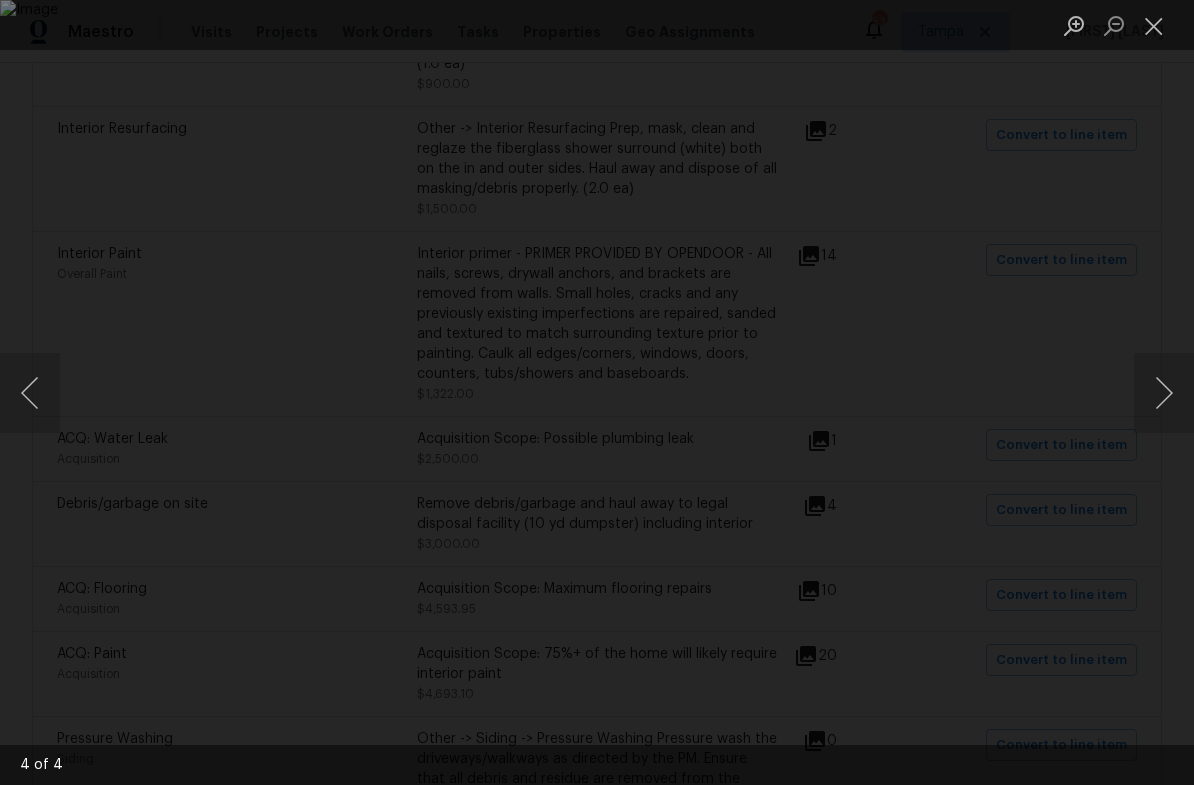 click at bounding box center (1164, 393) 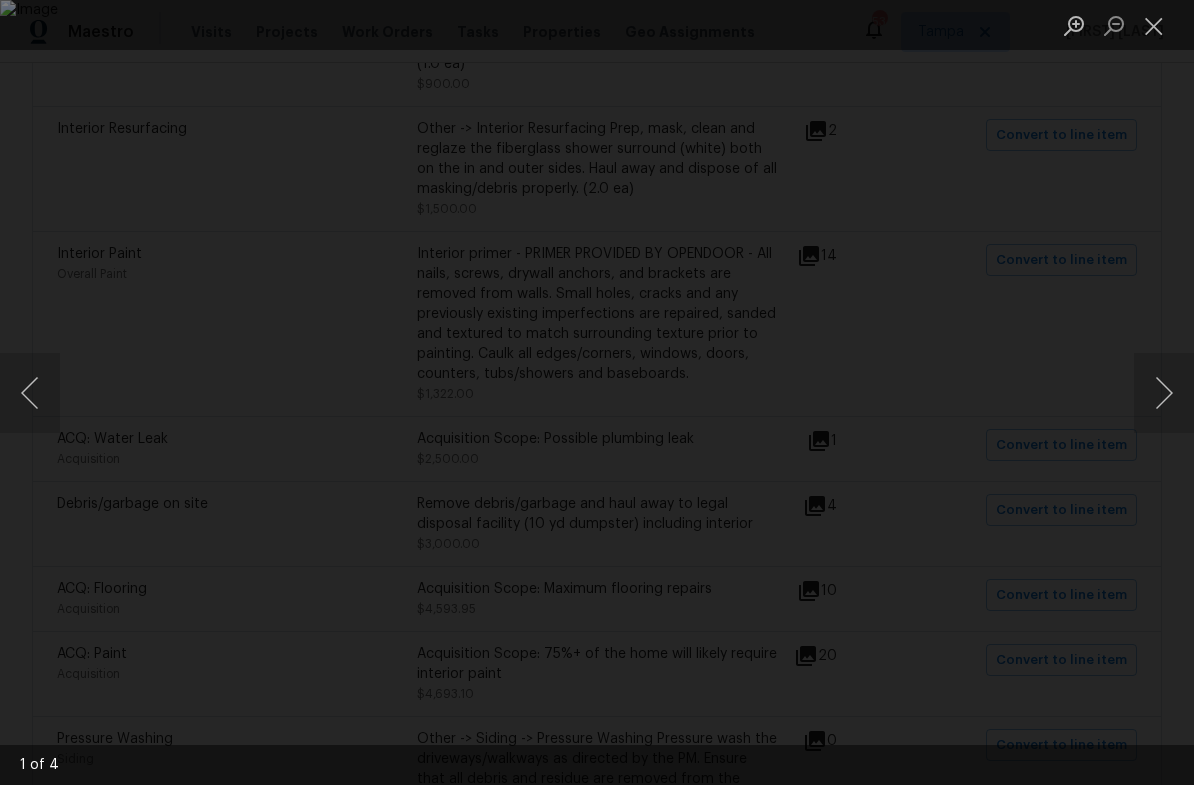 click at bounding box center [1154, 25] 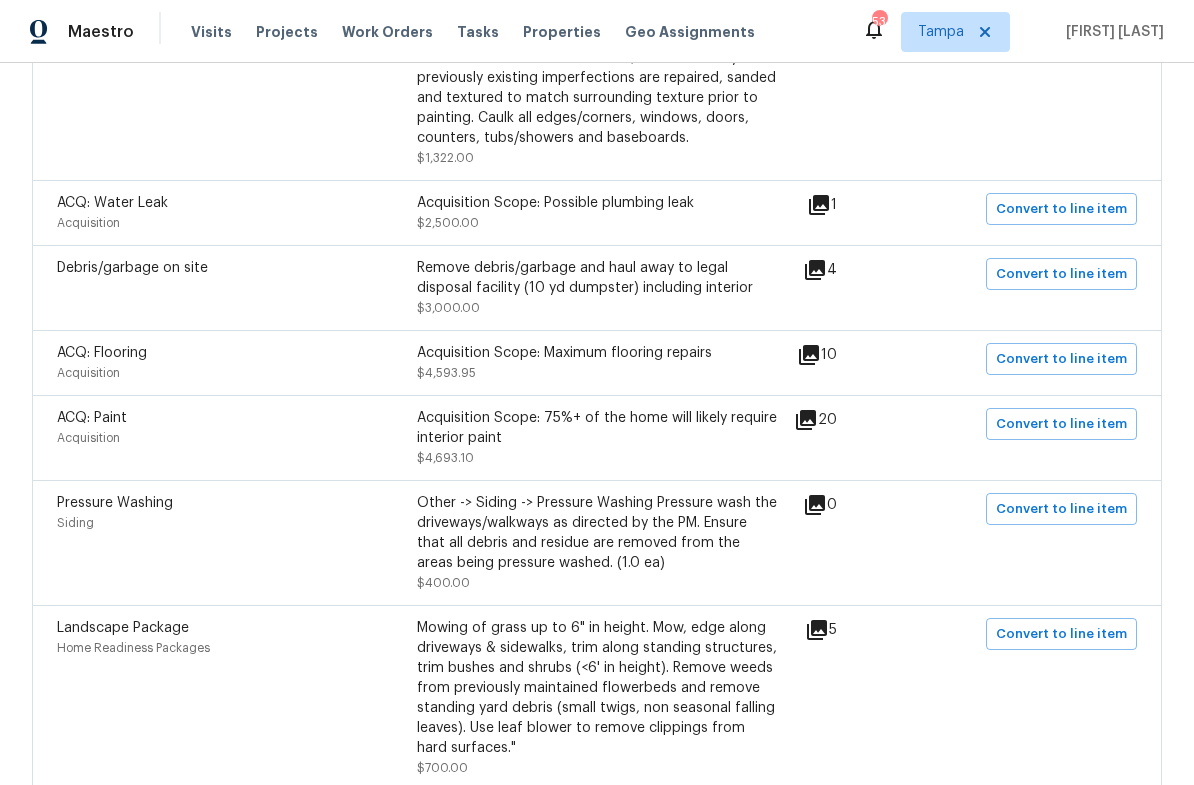 scroll, scrollTop: 1081, scrollLeft: 0, axis: vertical 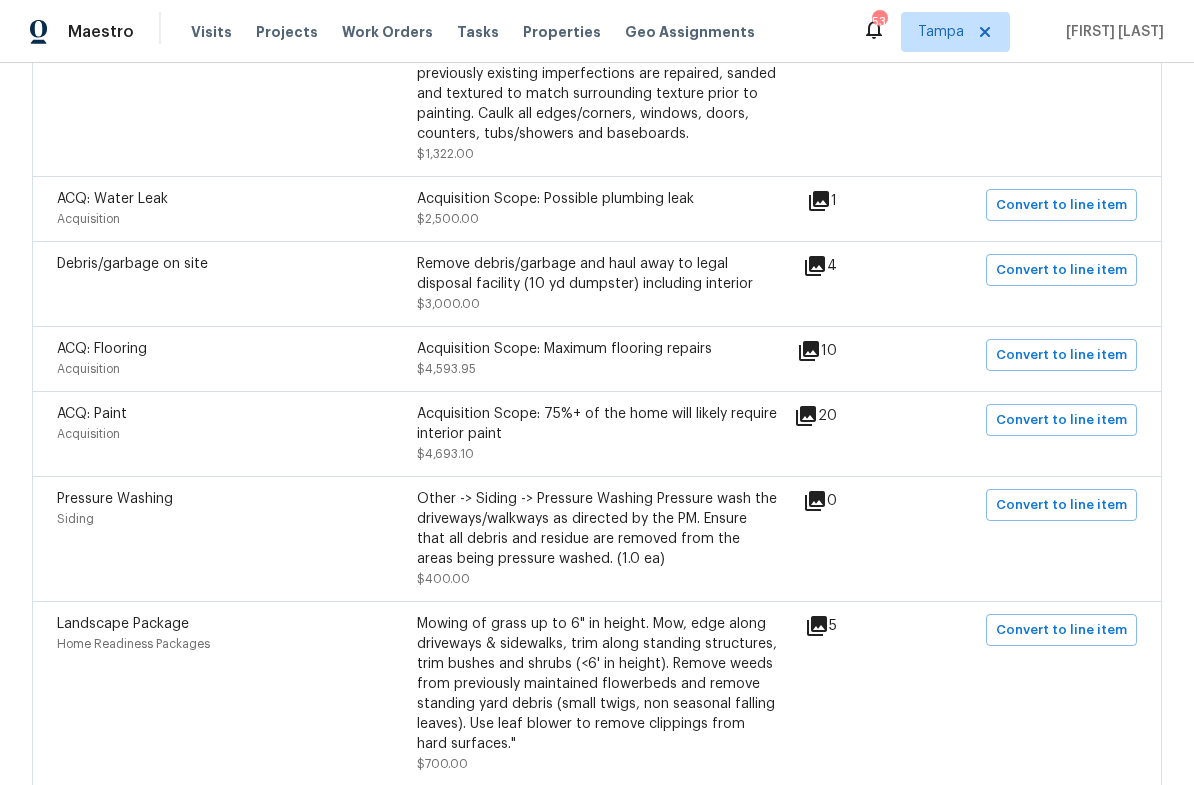 click 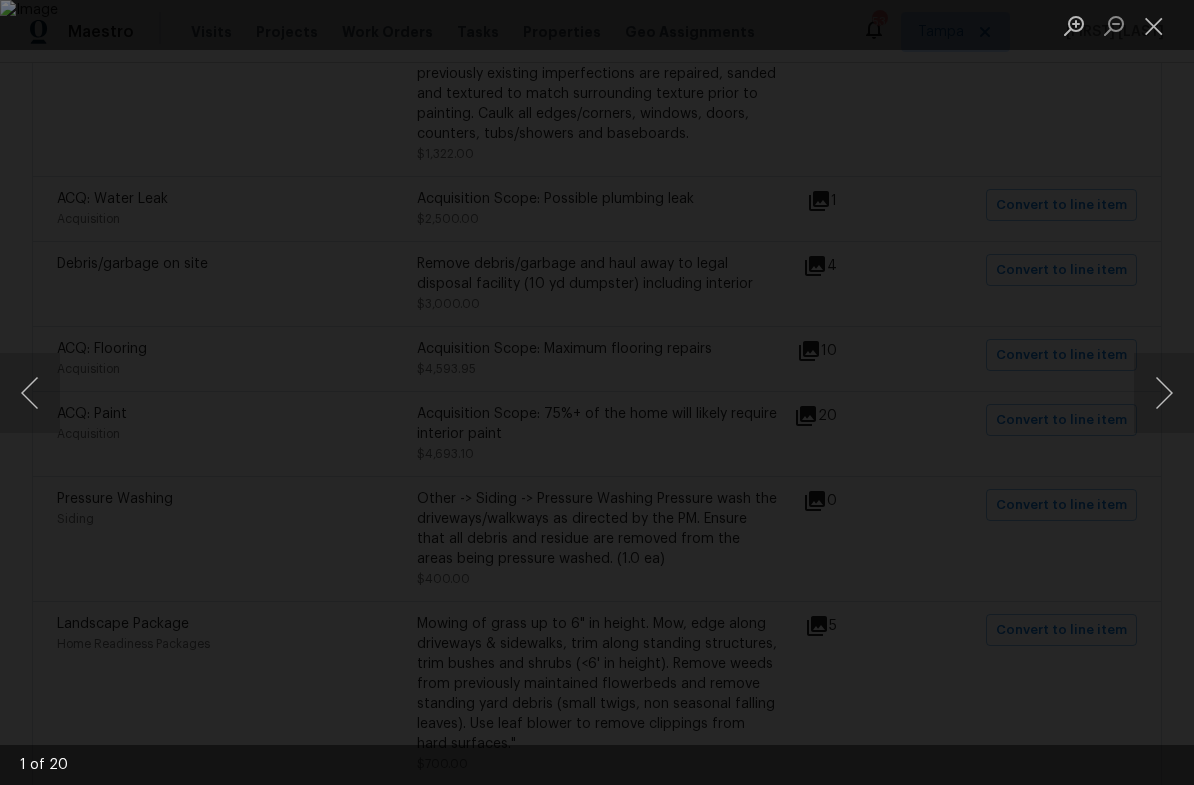 click at bounding box center [1164, 393] 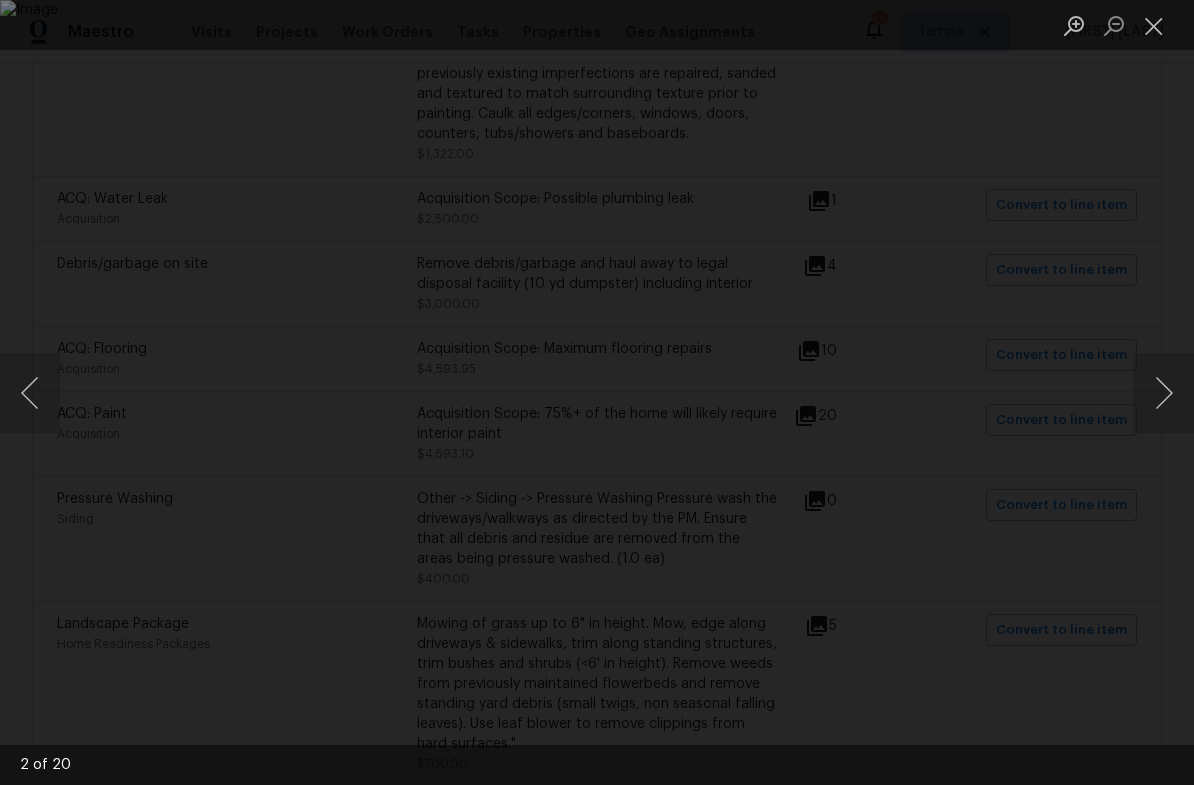 click at bounding box center [1164, 393] 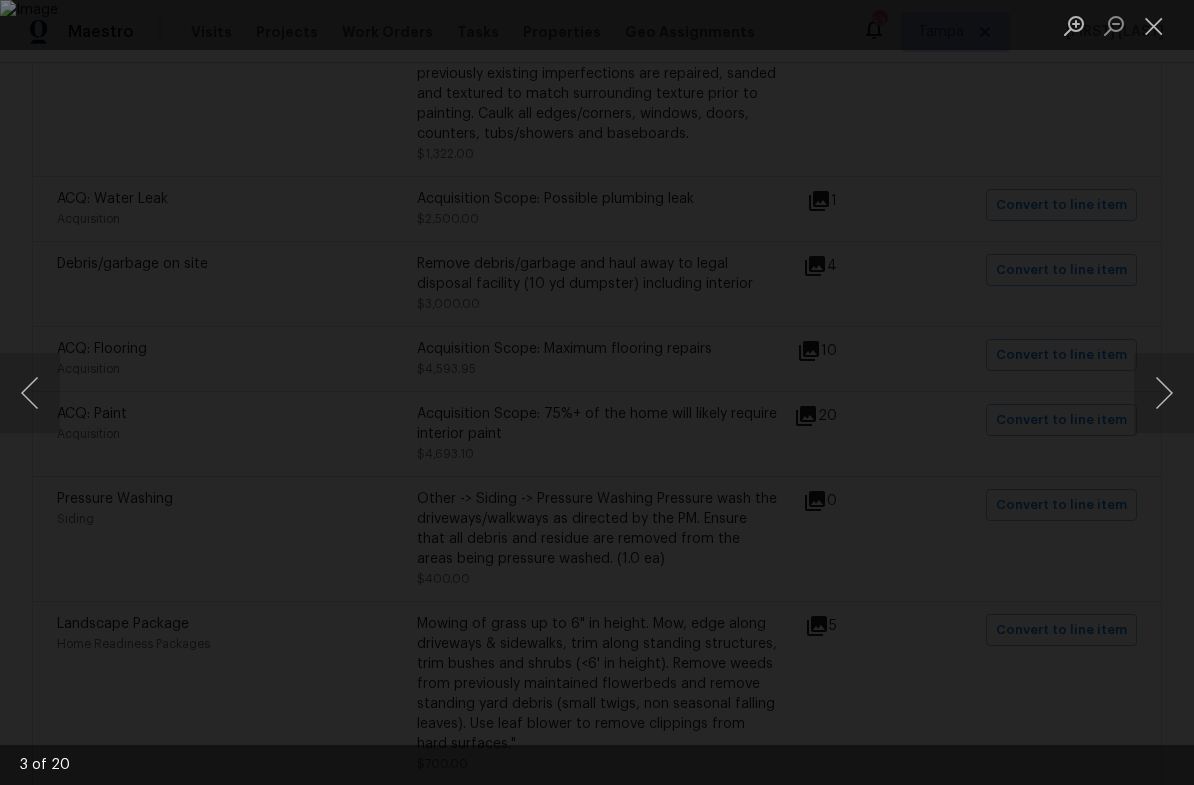 click at bounding box center [1164, 393] 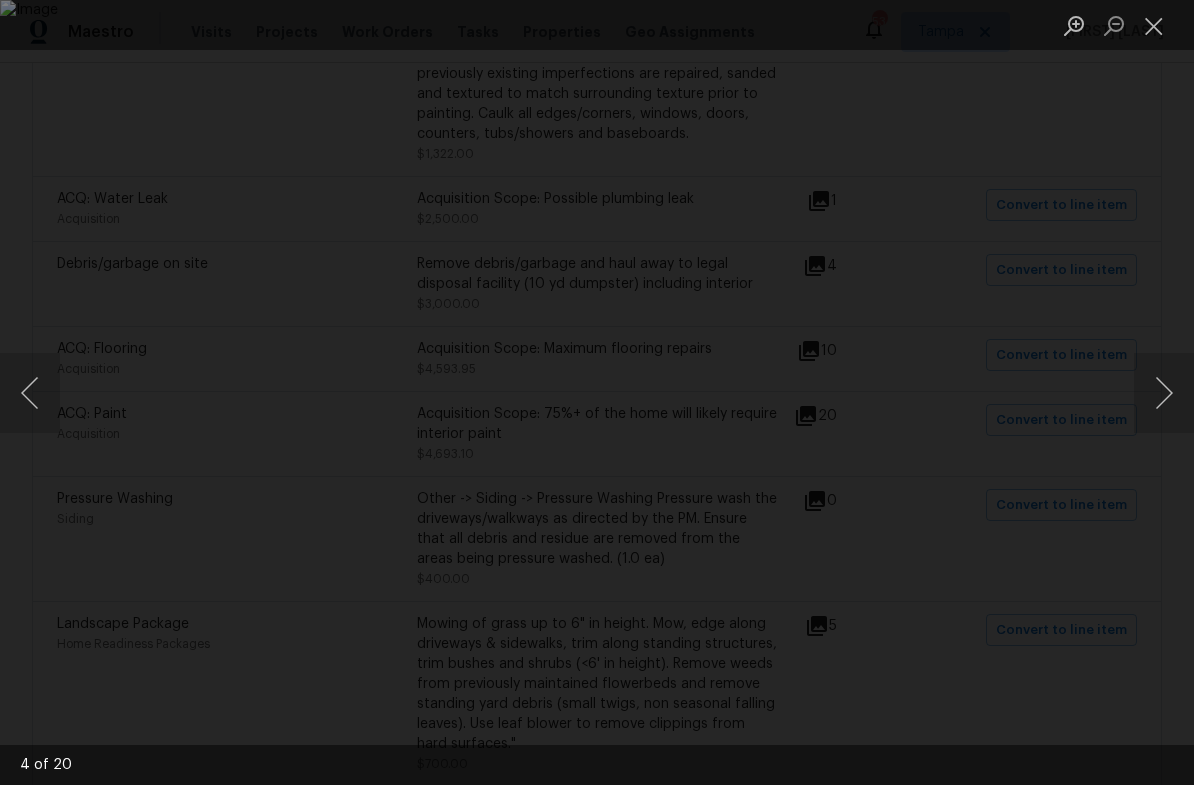 click at bounding box center (1164, 393) 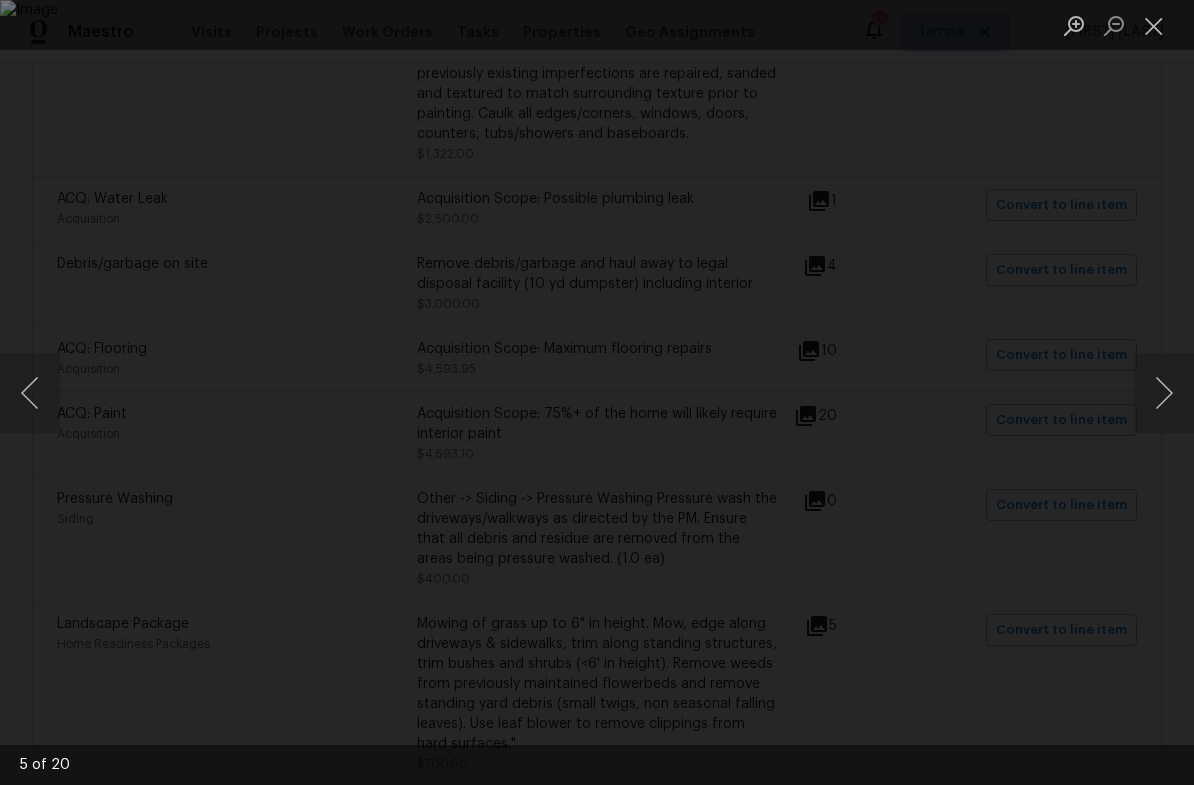 click at bounding box center [1164, 393] 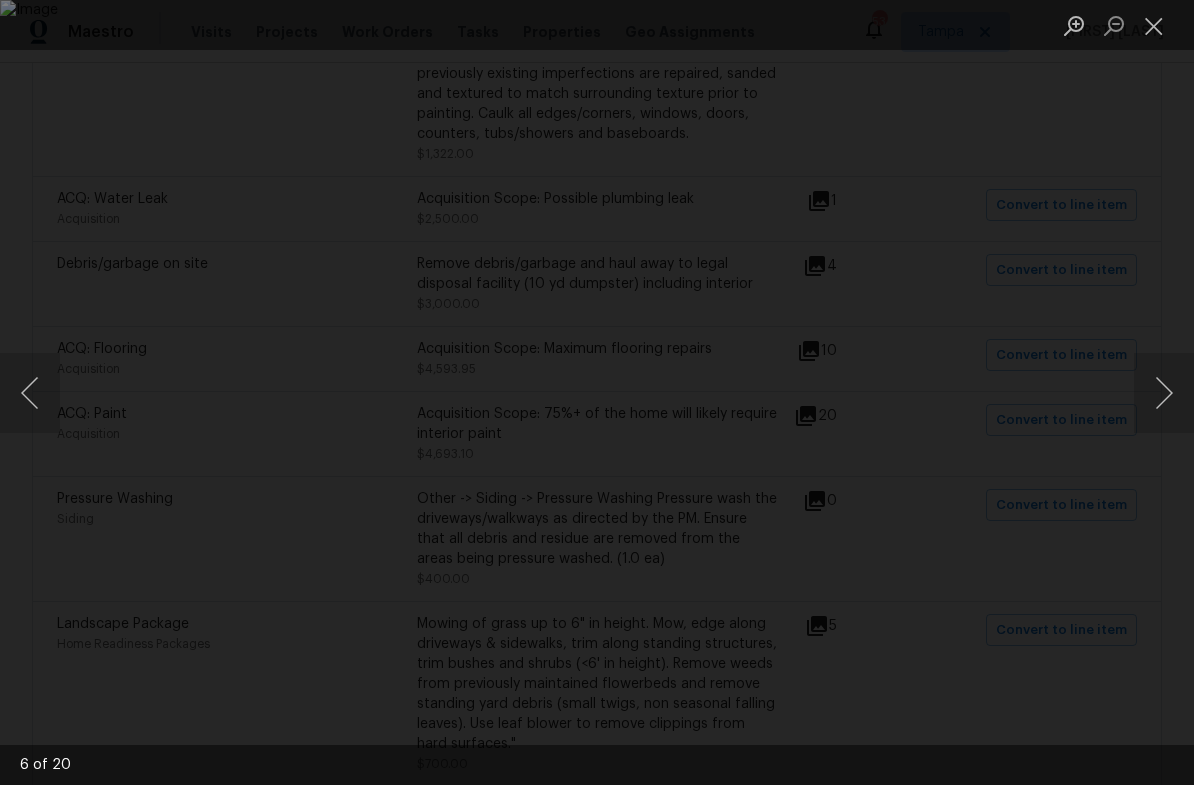 click at bounding box center [1164, 393] 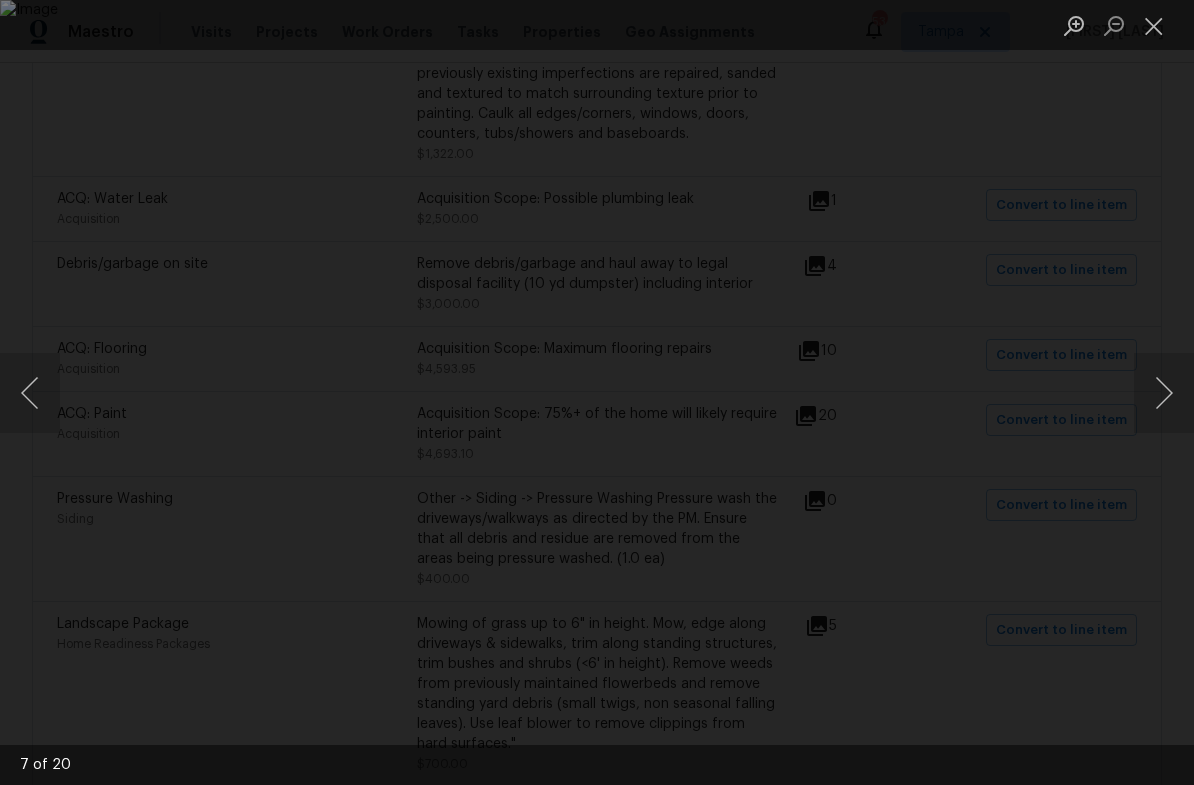 click at bounding box center [1164, 393] 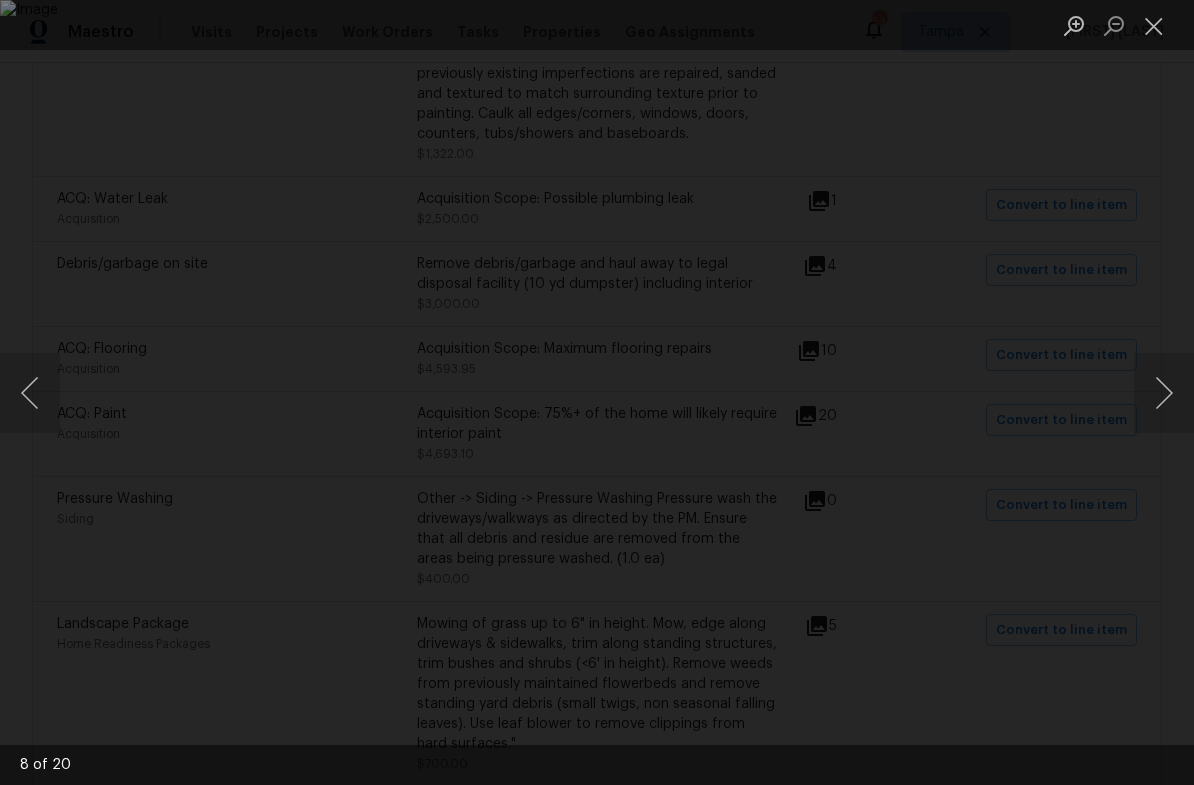 click at bounding box center (1164, 393) 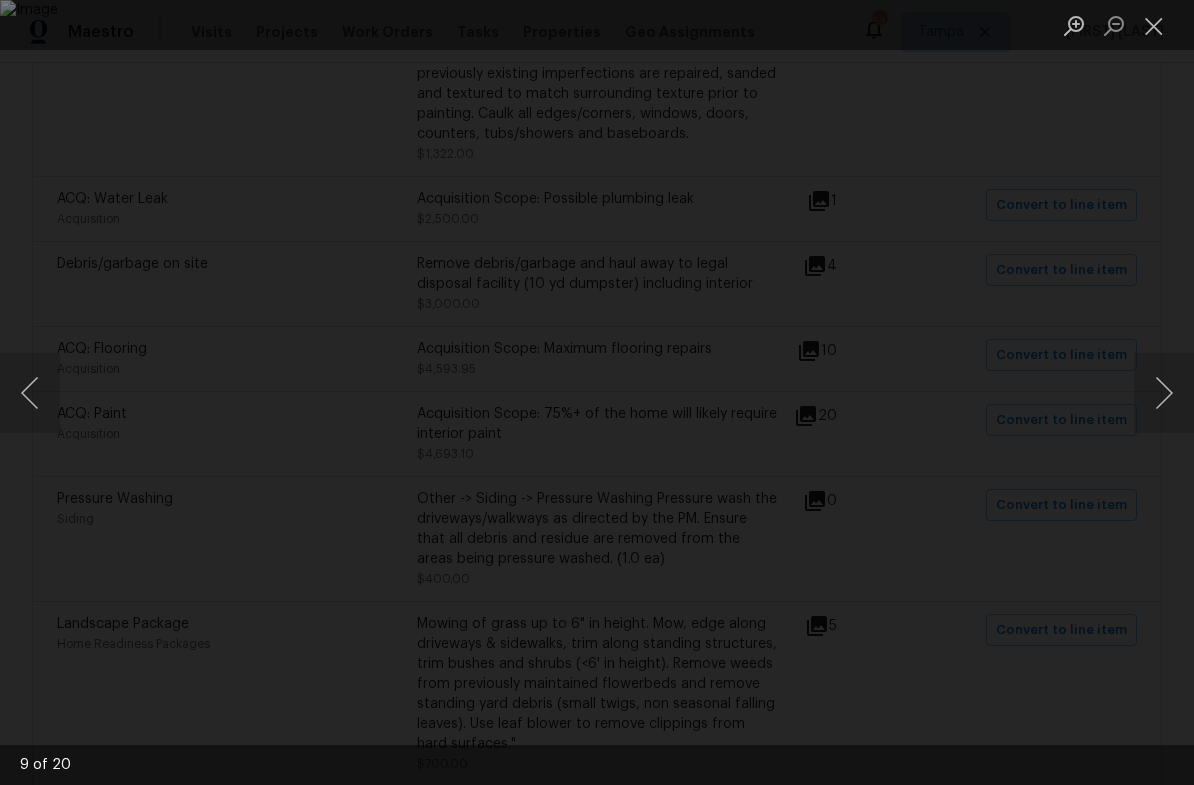 click at bounding box center (1164, 393) 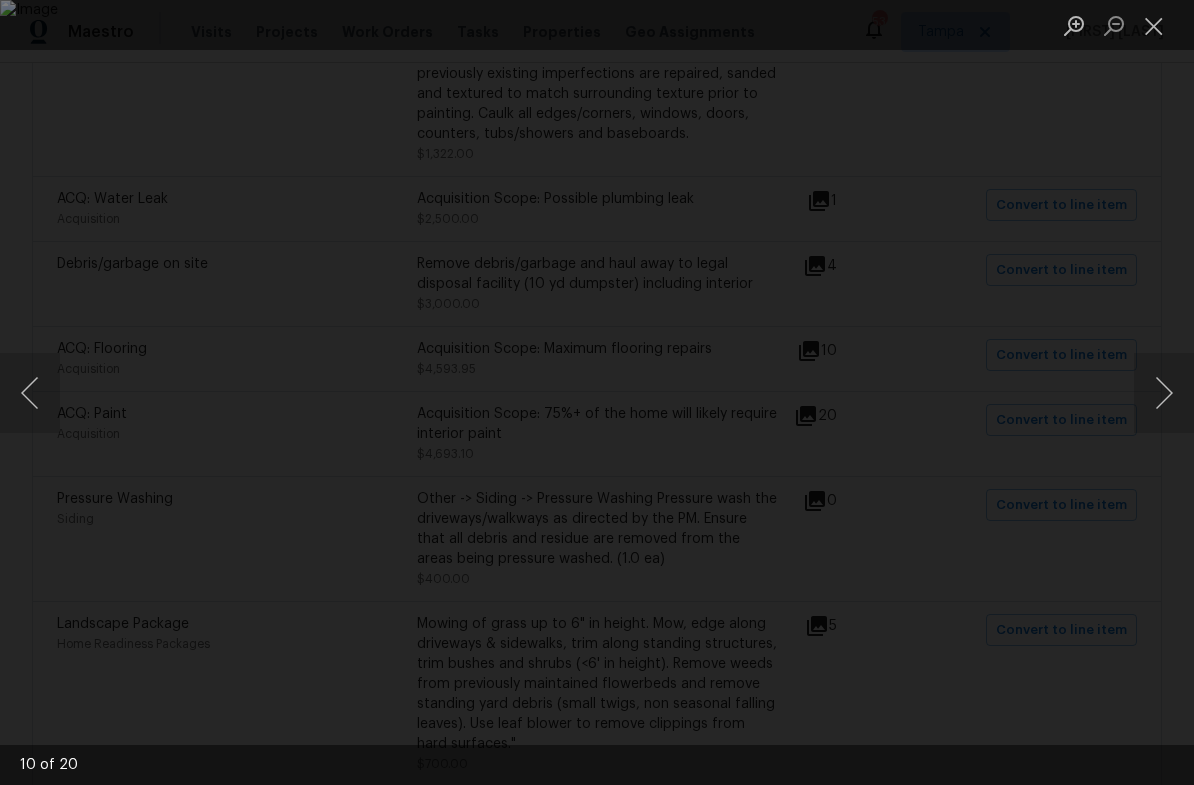 click at bounding box center (1164, 393) 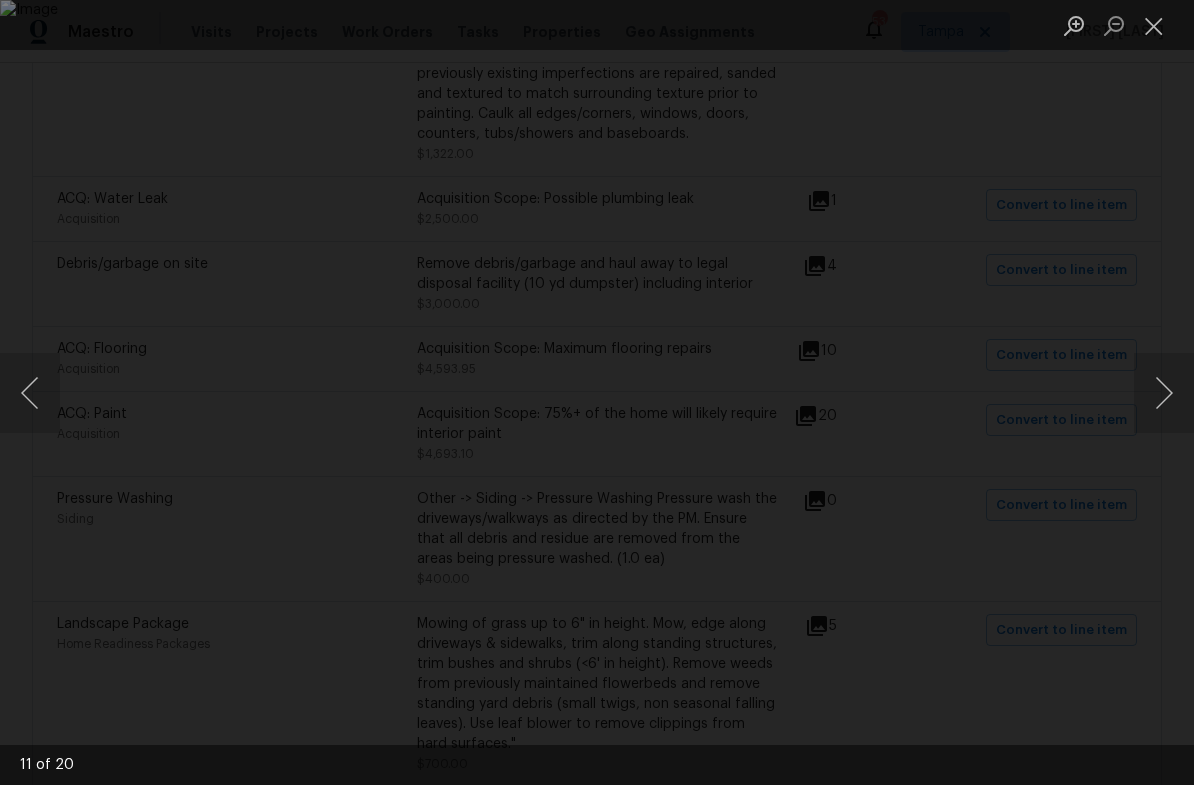 click at bounding box center [1164, 393] 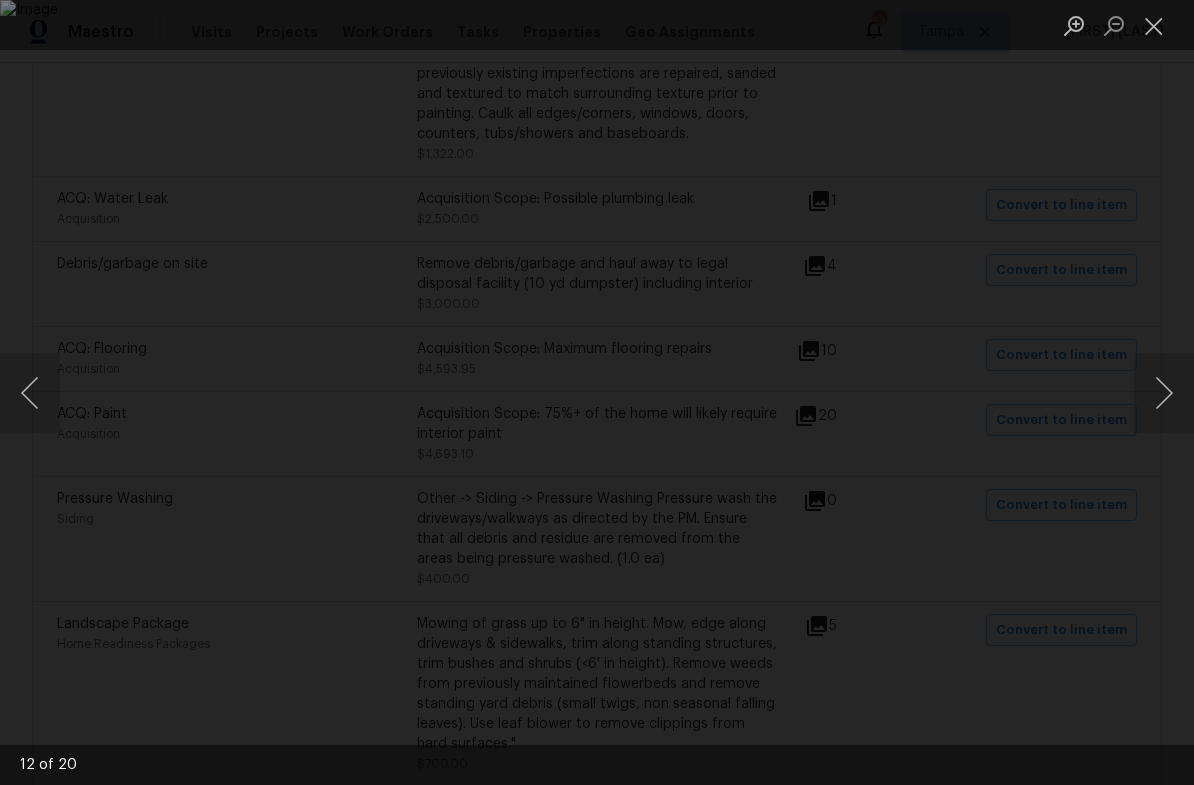 click at bounding box center [1164, 393] 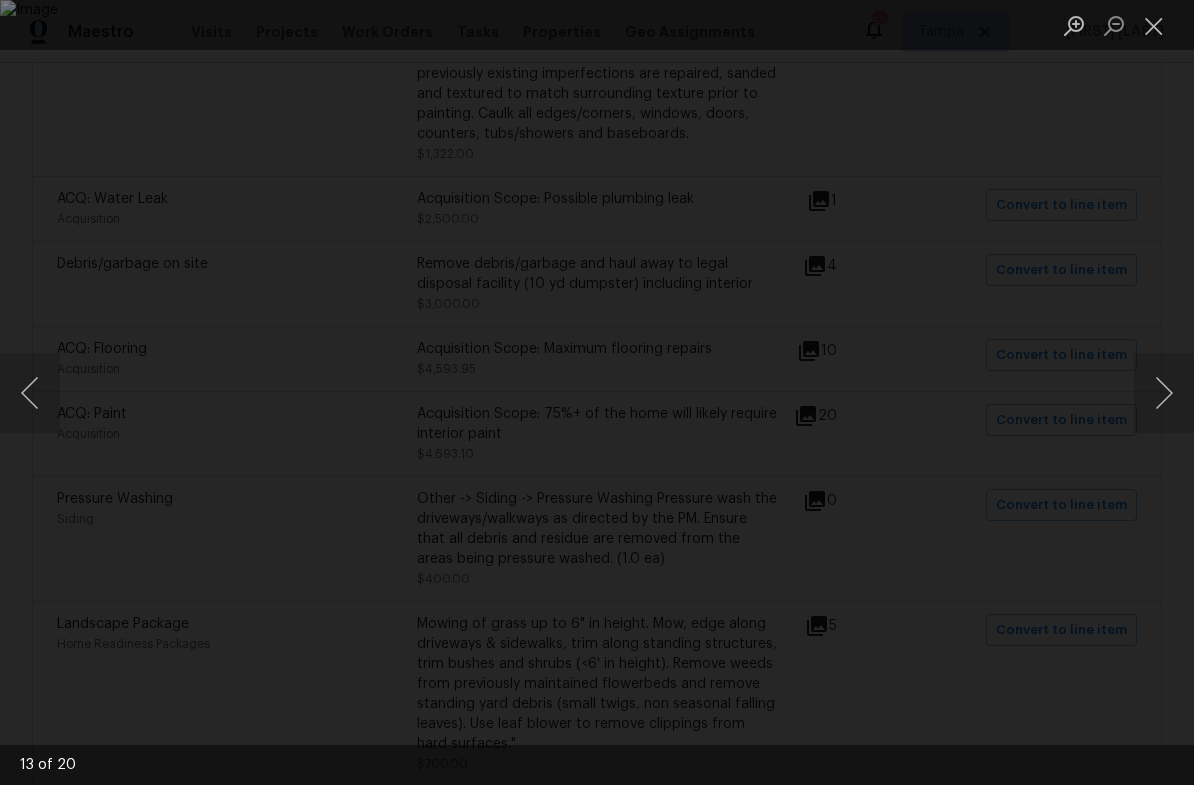 click at bounding box center [1164, 393] 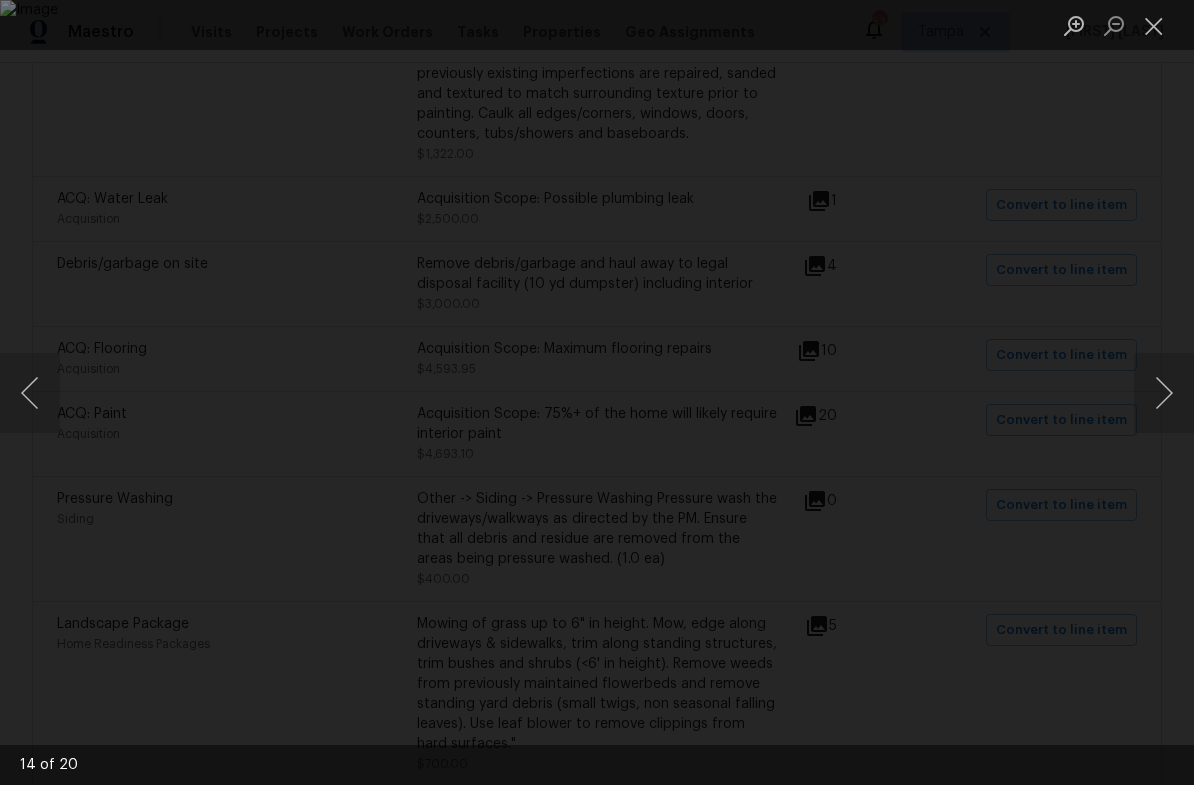 click at bounding box center (1154, 25) 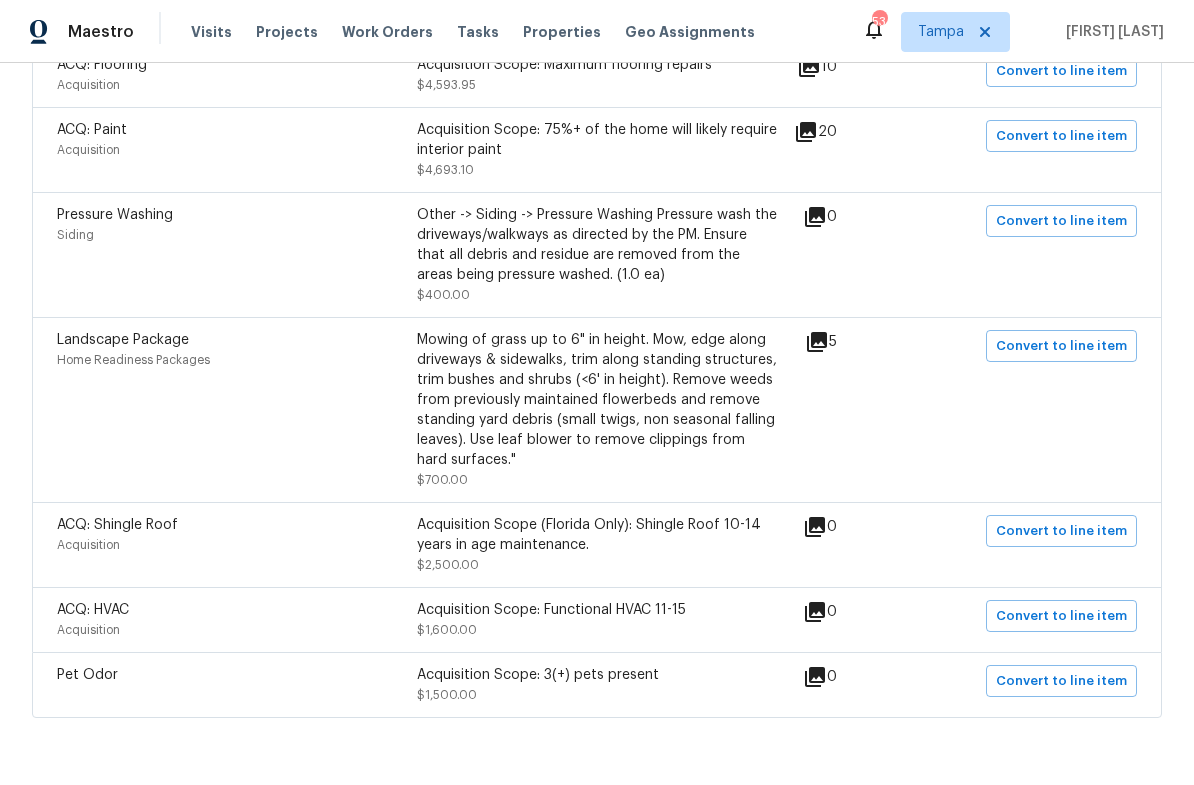 scroll, scrollTop: 1364, scrollLeft: 0, axis: vertical 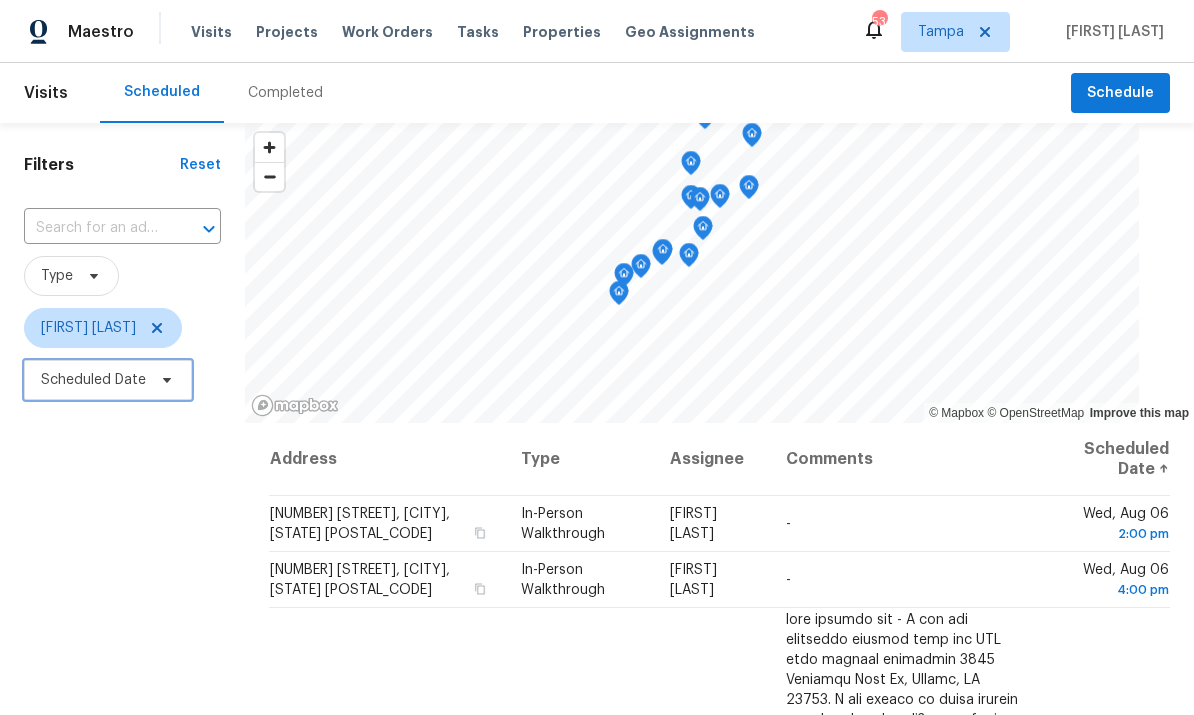 click on "Scheduled Date" at bounding box center (108, 380) 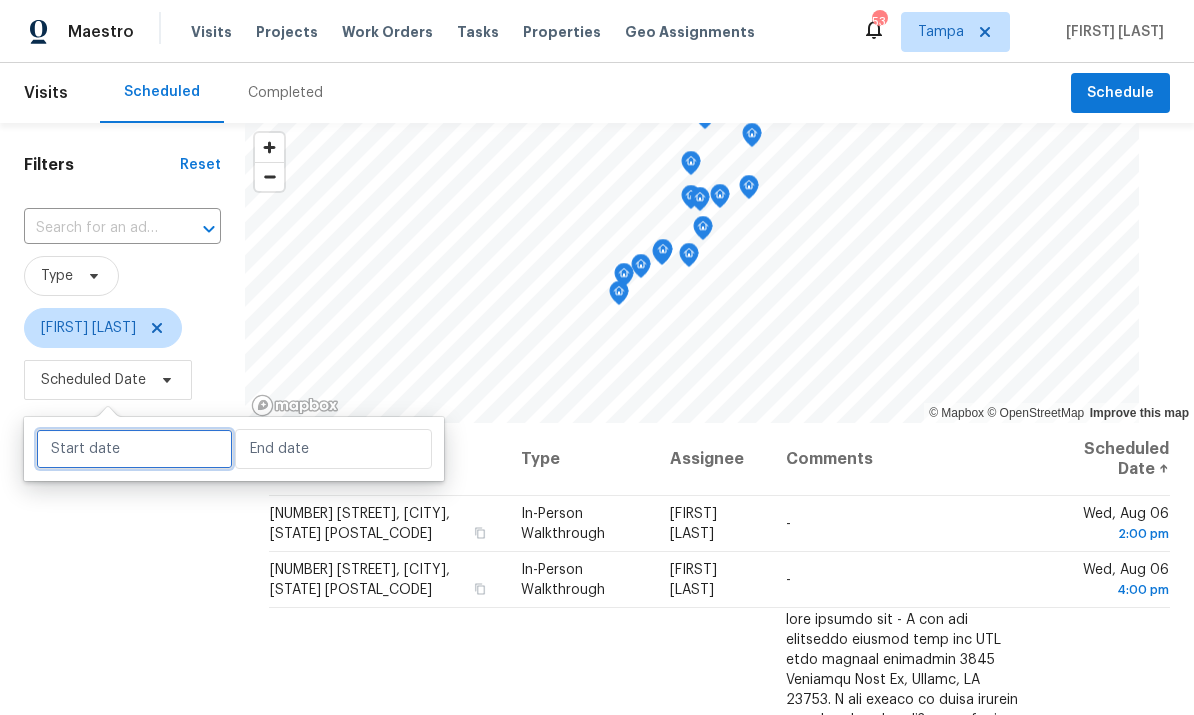 click at bounding box center (134, 449) 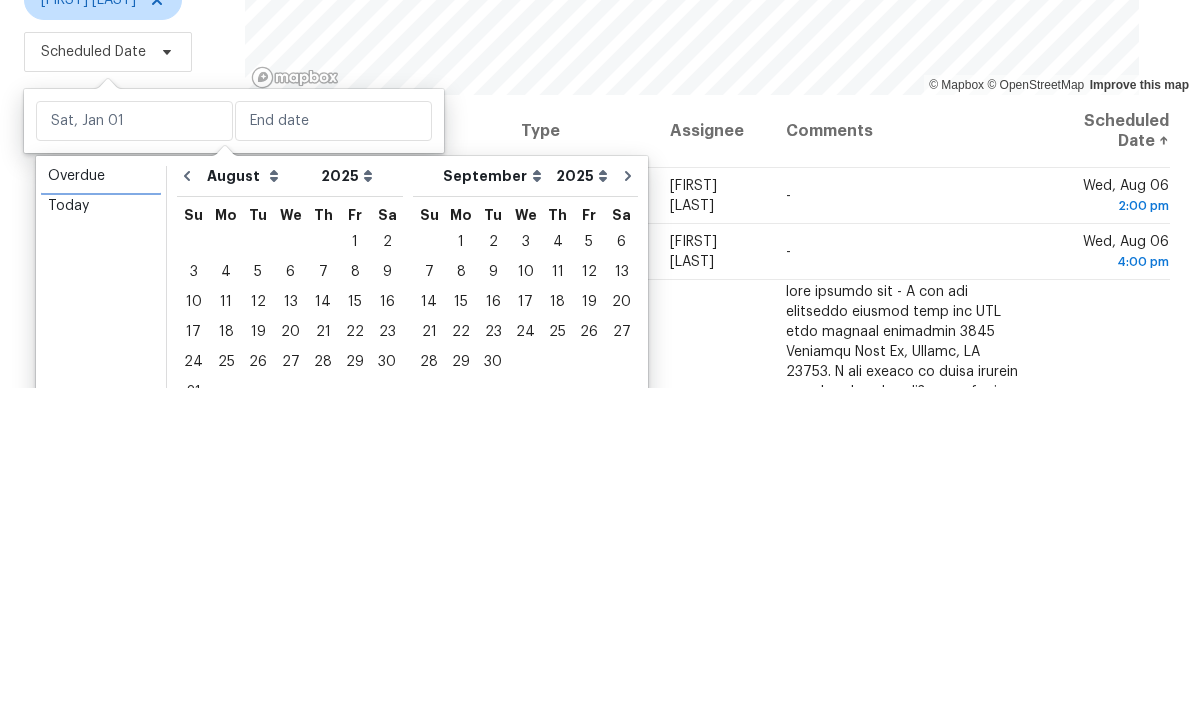 click on "Overdue" at bounding box center [101, 504] 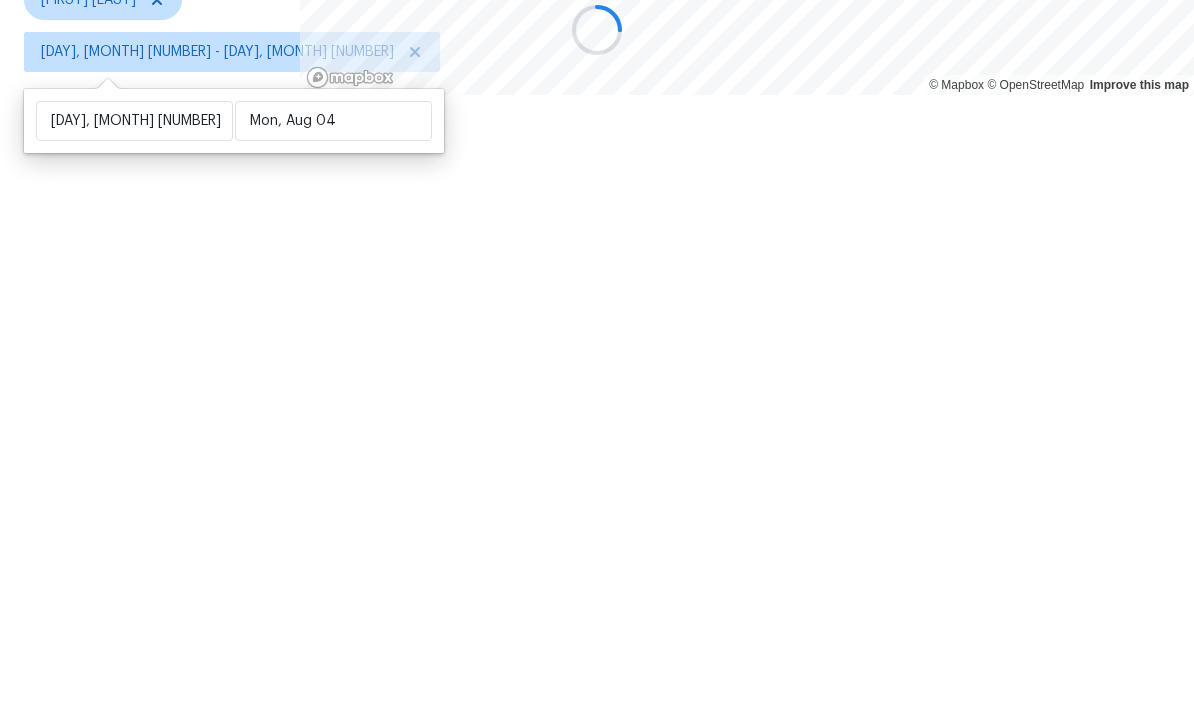 type on "[DAY], [MONTH] [NUMBER]" 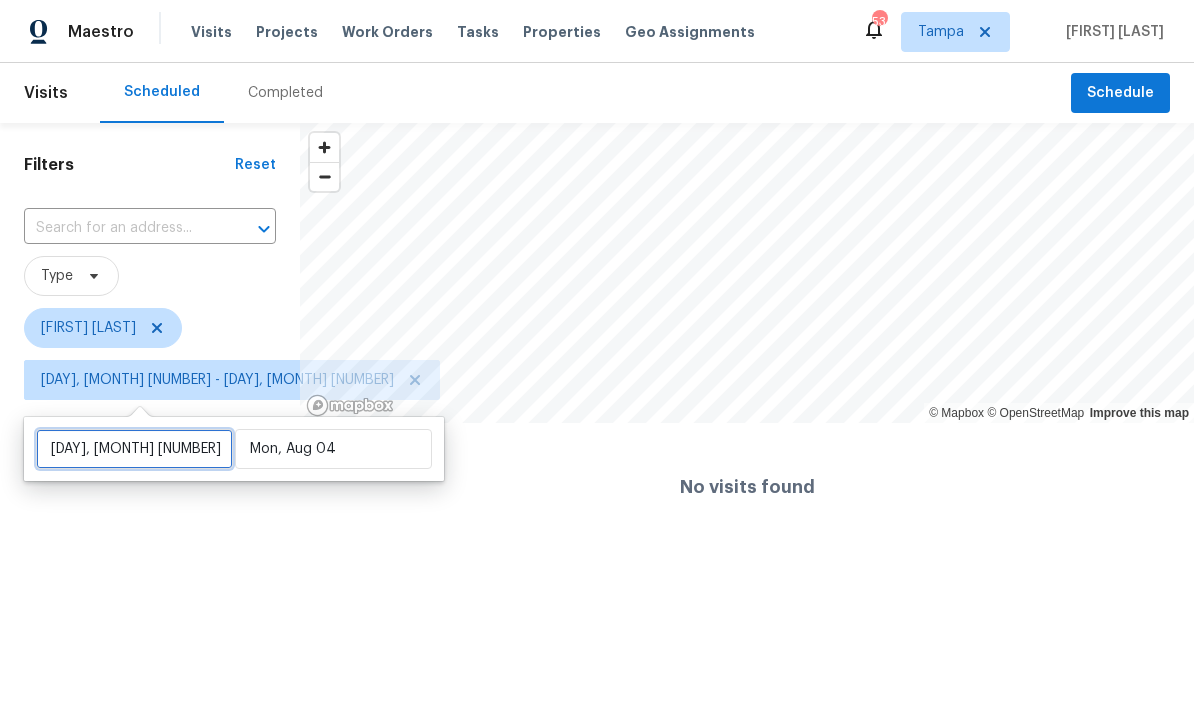 click on "[DAY], [MONTH] [NUMBER]" at bounding box center [134, 449] 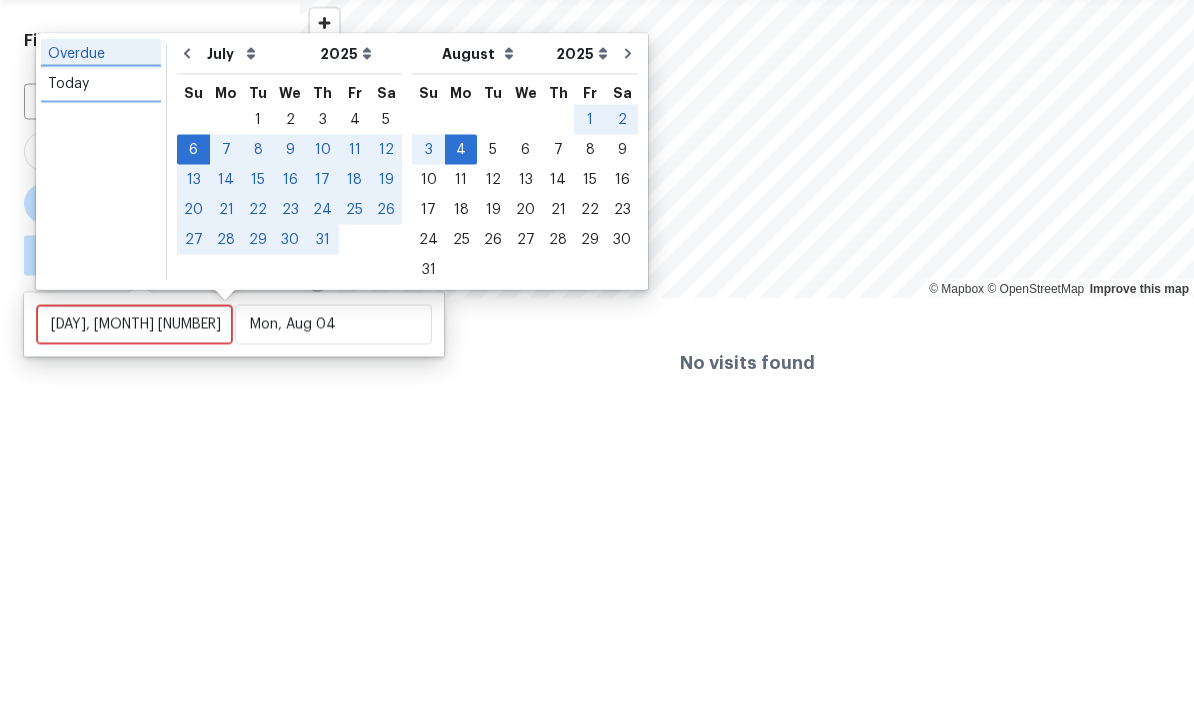 click on "Today" at bounding box center [101, 208] 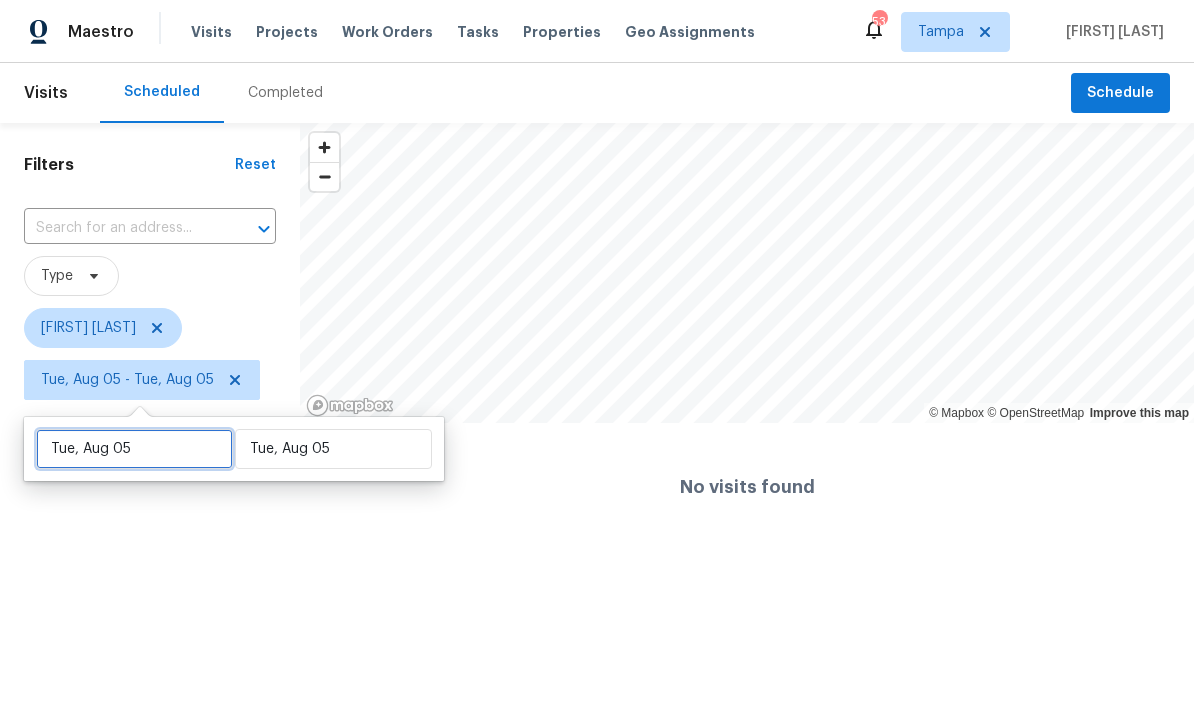 click on "Tue, Aug 05" at bounding box center [134, 449] 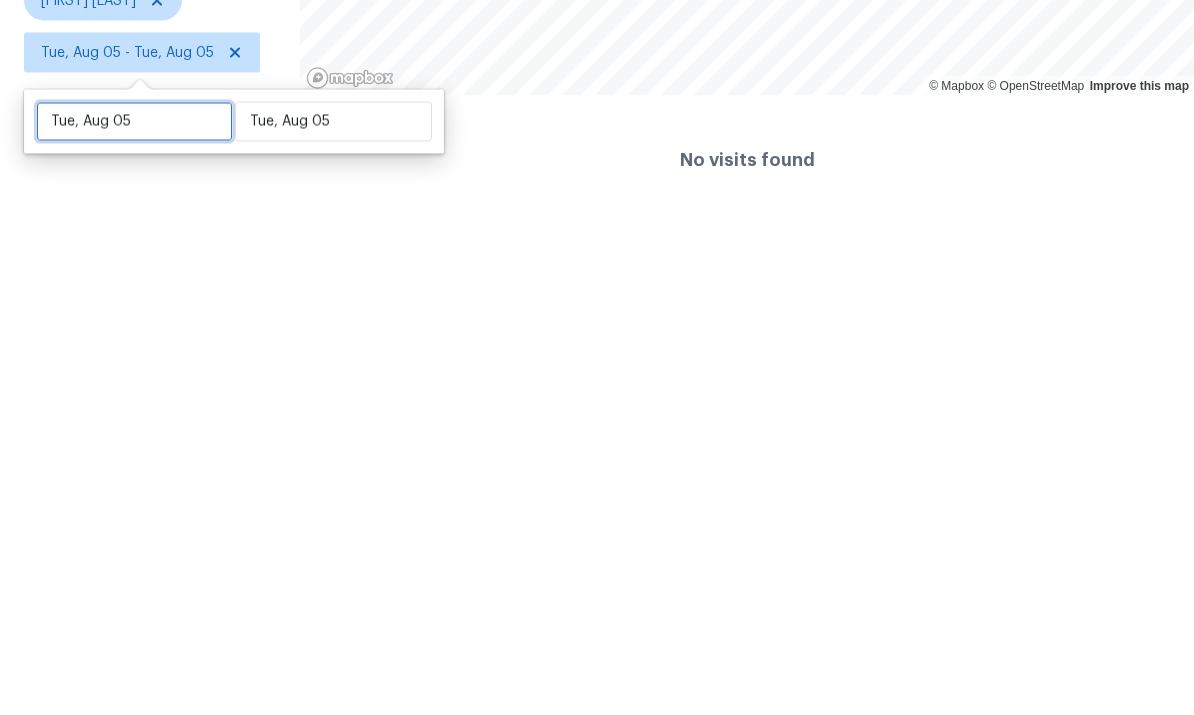 select on "7" 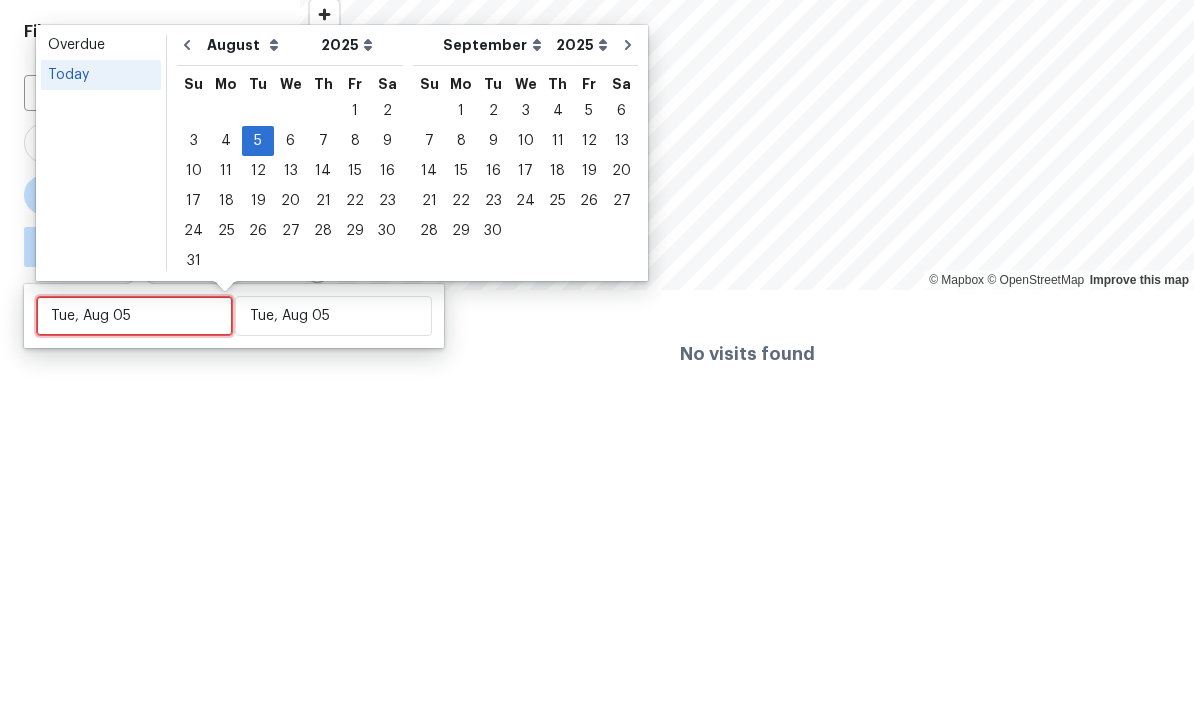 type on "Wed, Aug 06" 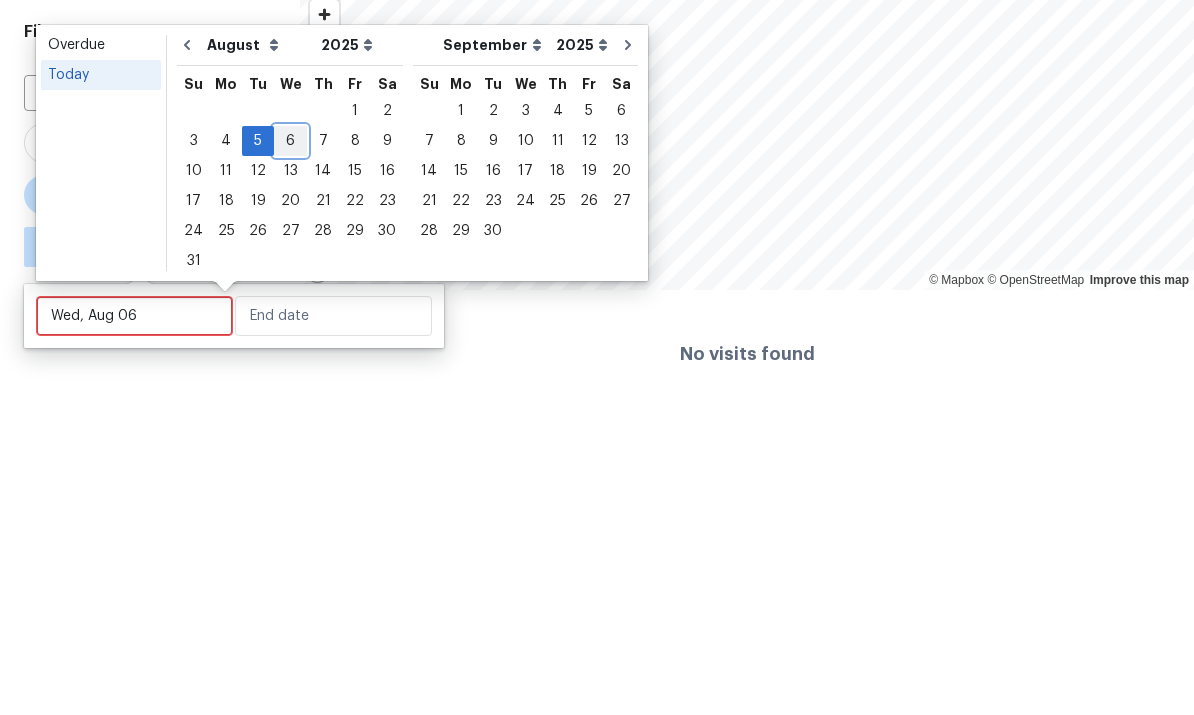click on "6" at bounding box center [290, 274] 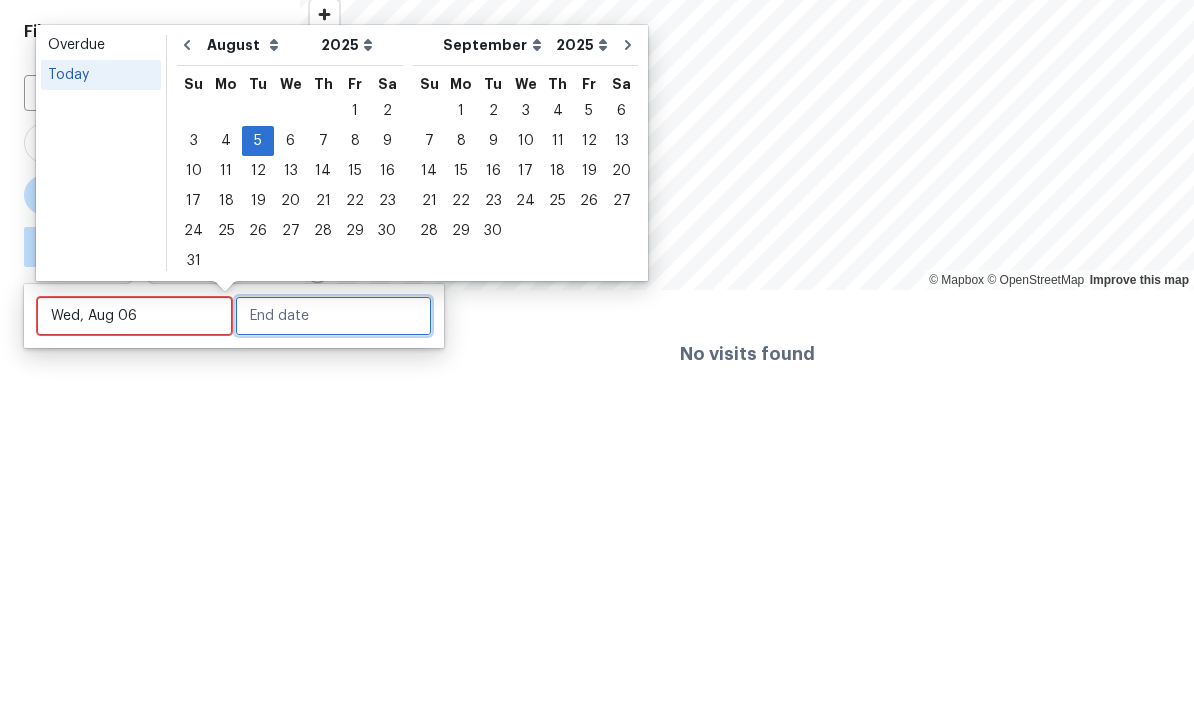 type on "Wed, Aug 06" 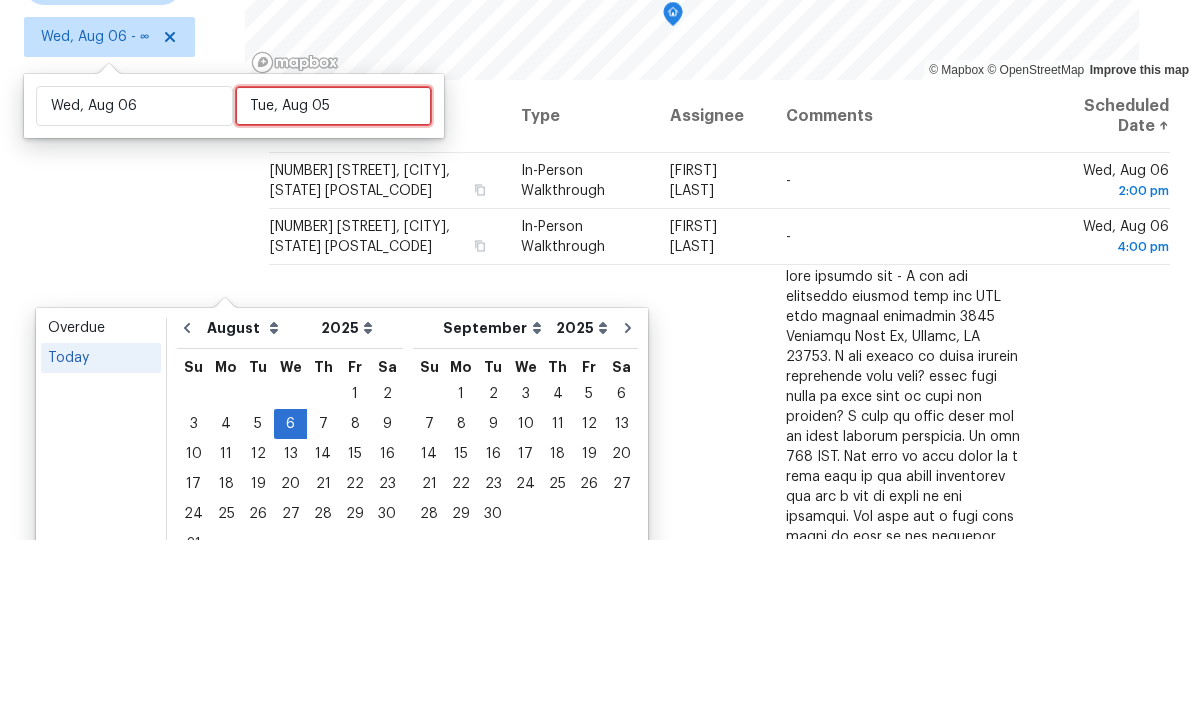scroll, scrollTop: 165, scrollLeft: 0, axis: vertical 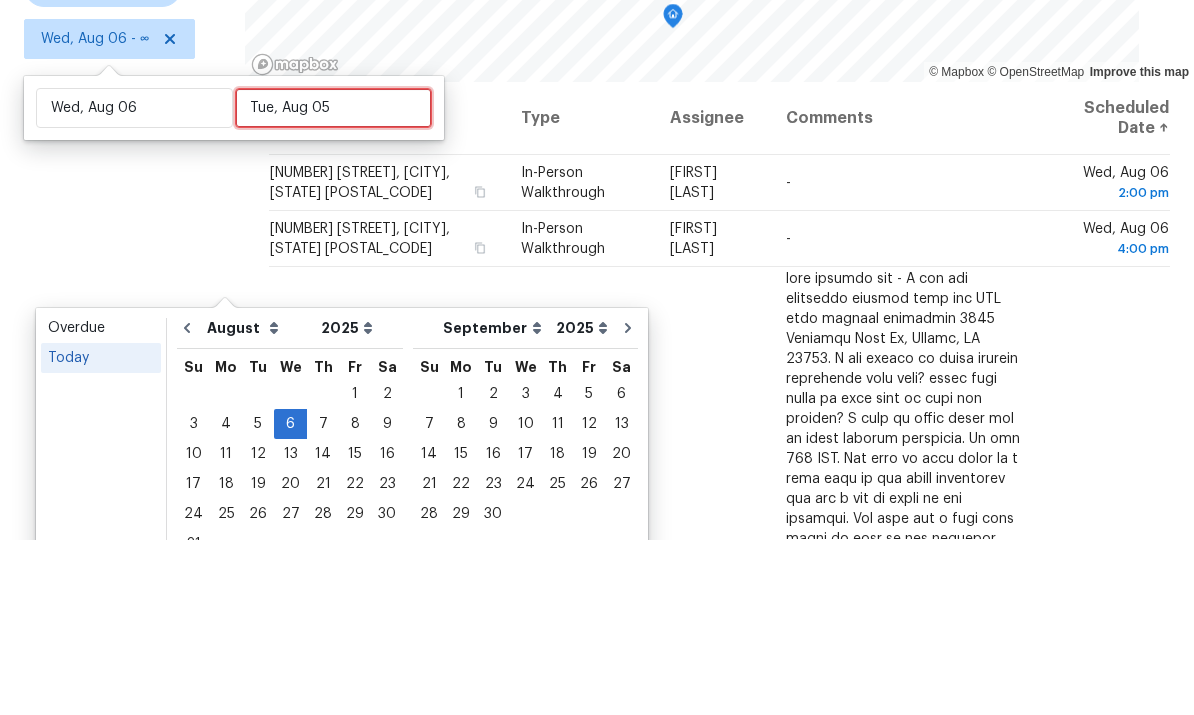 click on "Tue, Aug 05" at bounding box center [333, 284] 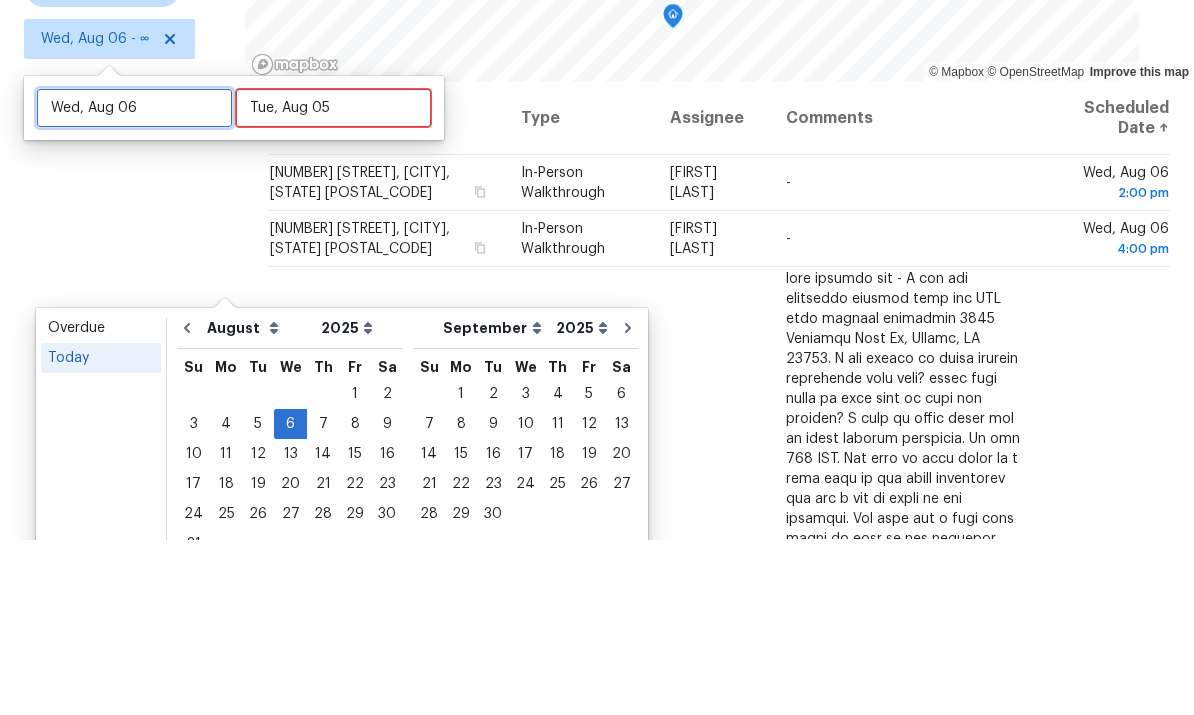 click on "Wed, Aug 06" at bounding box center [134, 284] 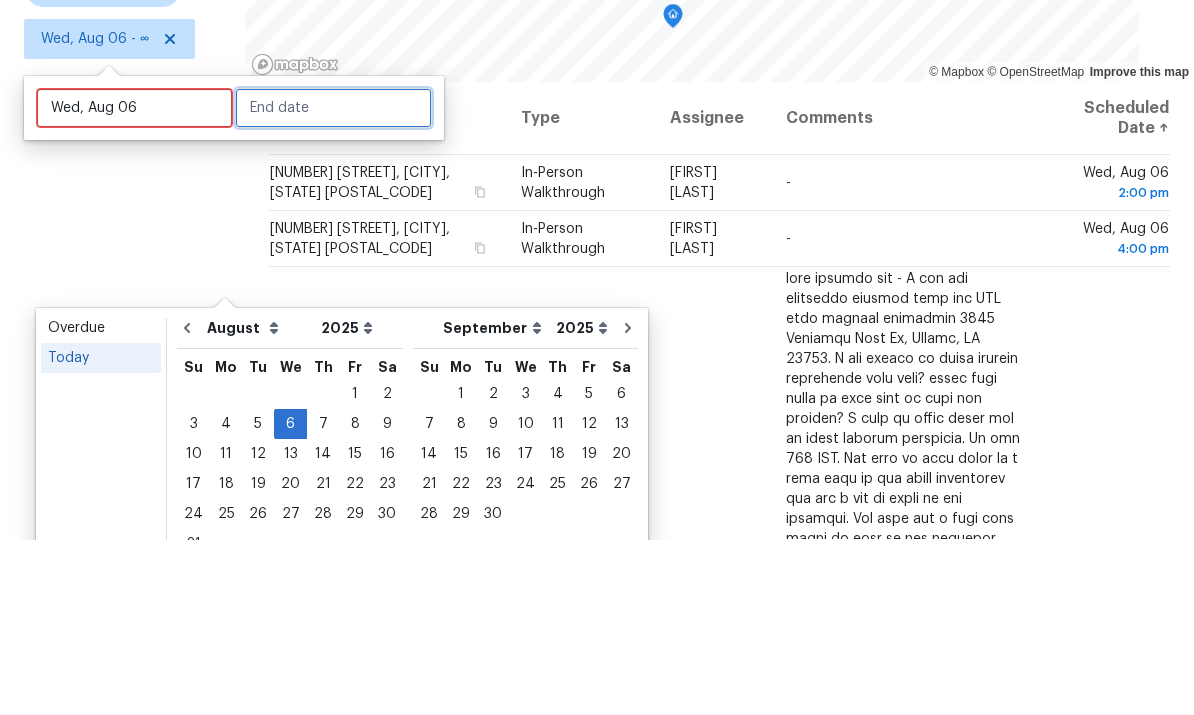 click at bounding box center (333, 284) 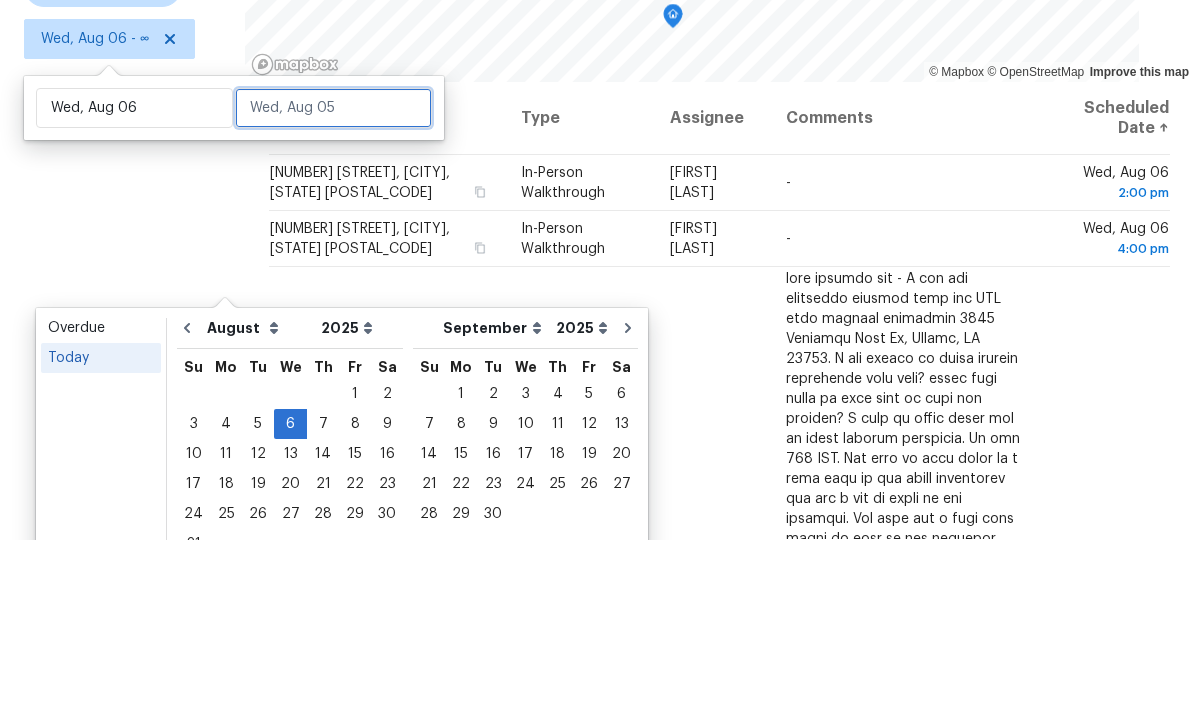click at bounding box center (333, 284) 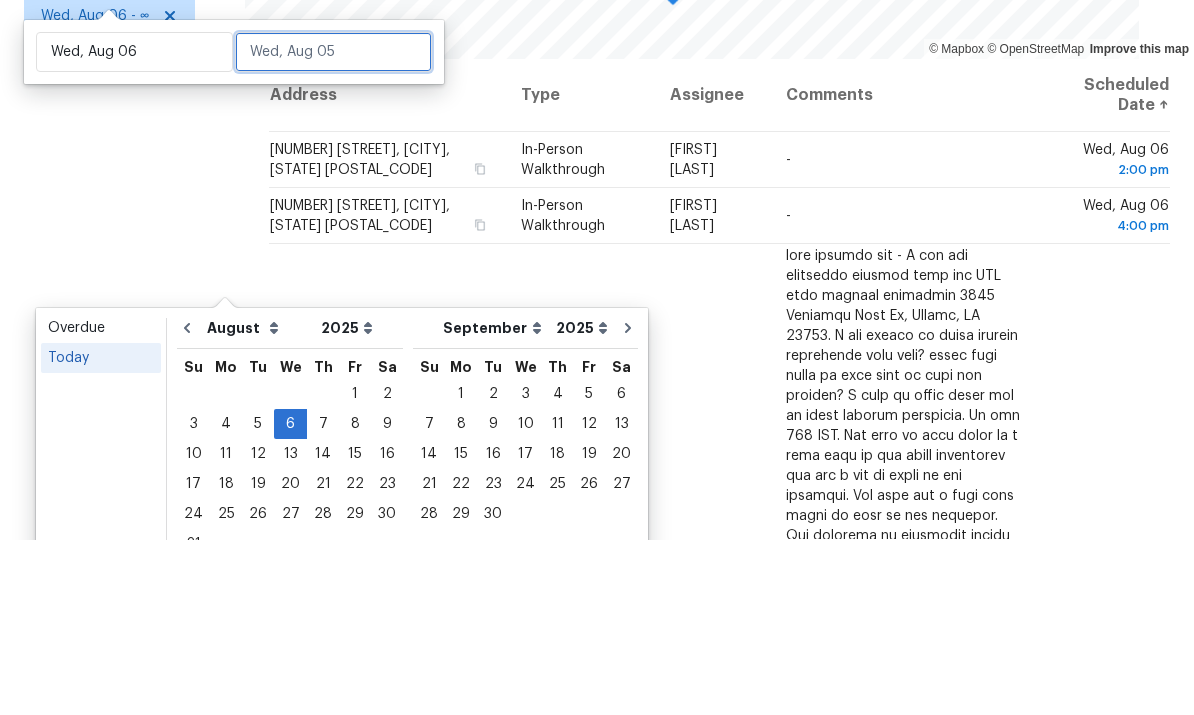 scroll, scrollTop: 191, scrollLeft: 0, axis: vertical 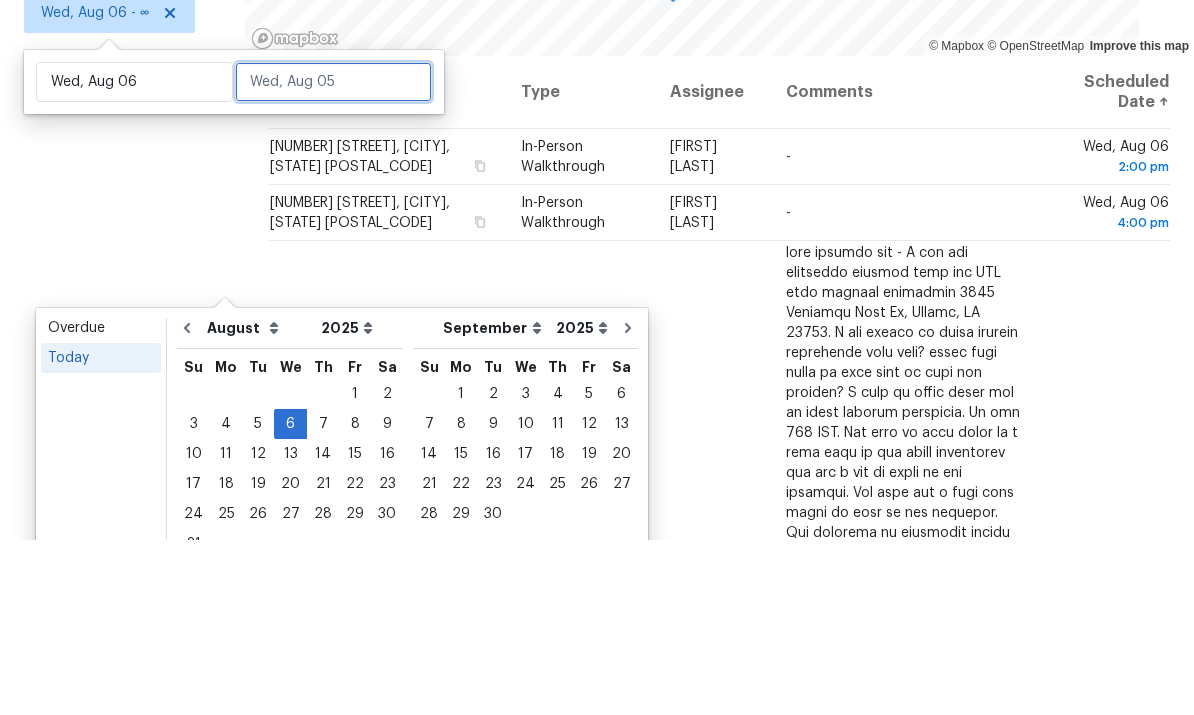 click at bounding box center (333, 258) 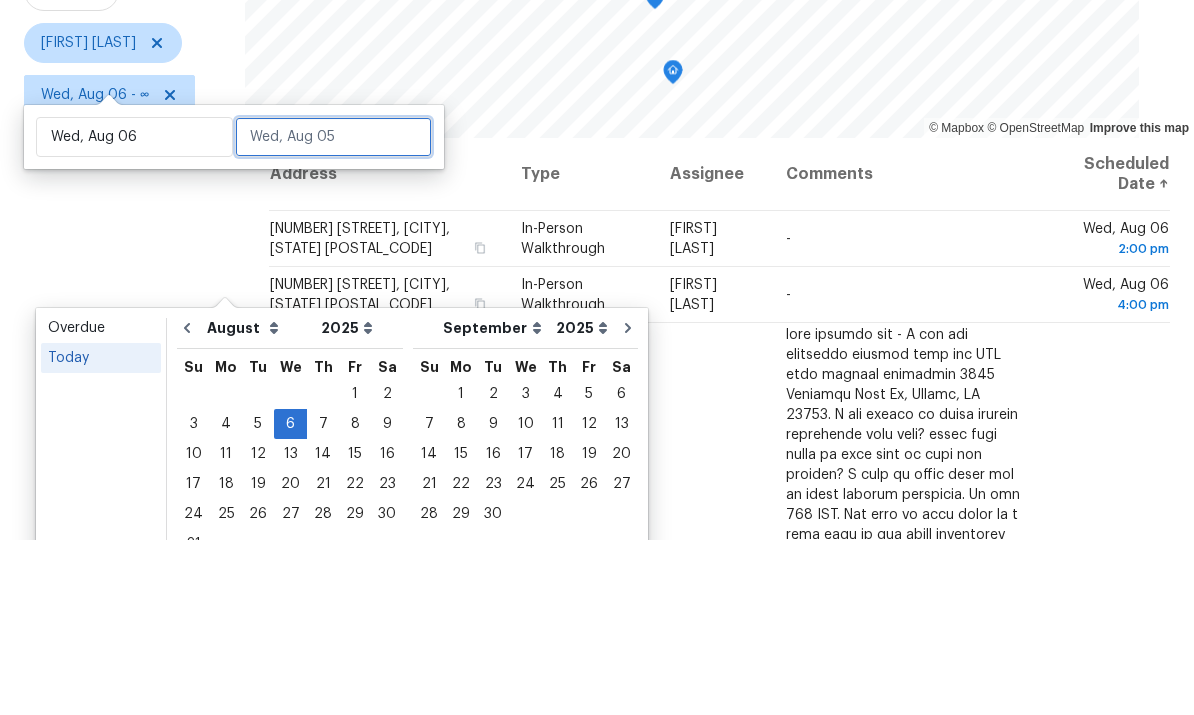 scroll, scrollTop: 99, scrollLeft: 0, axis: vertical 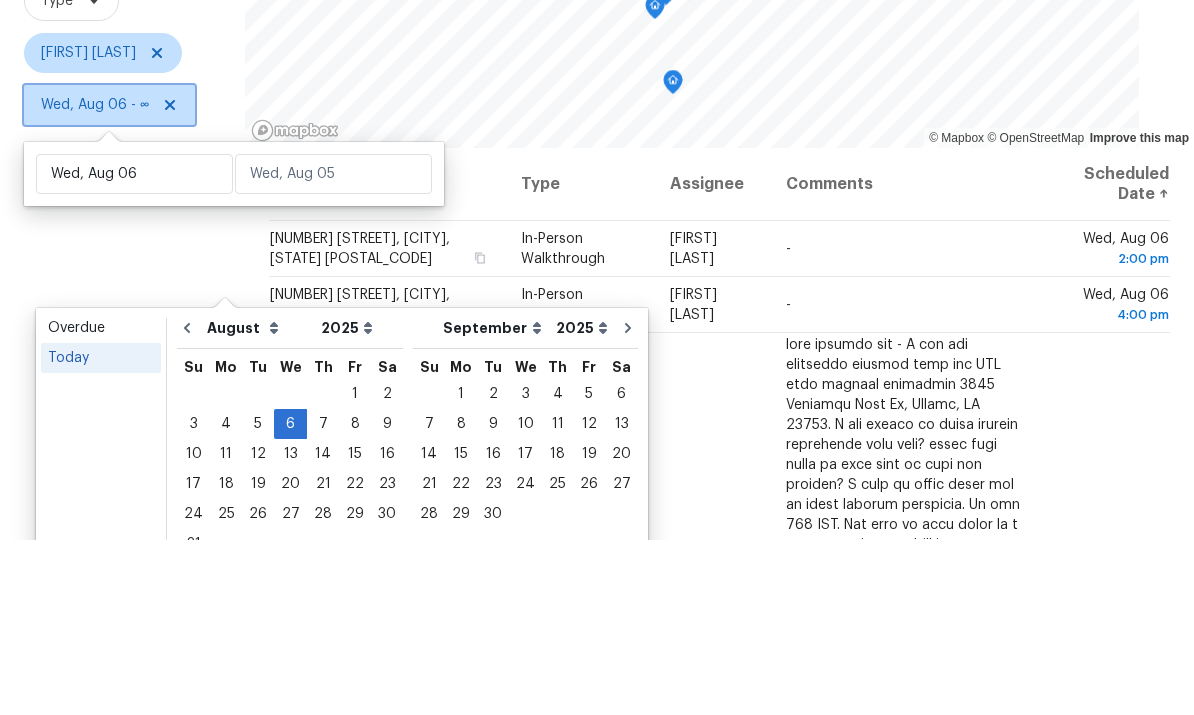 click on "Wed, Aug 06 - ∞" at bounding box center (95, 281) 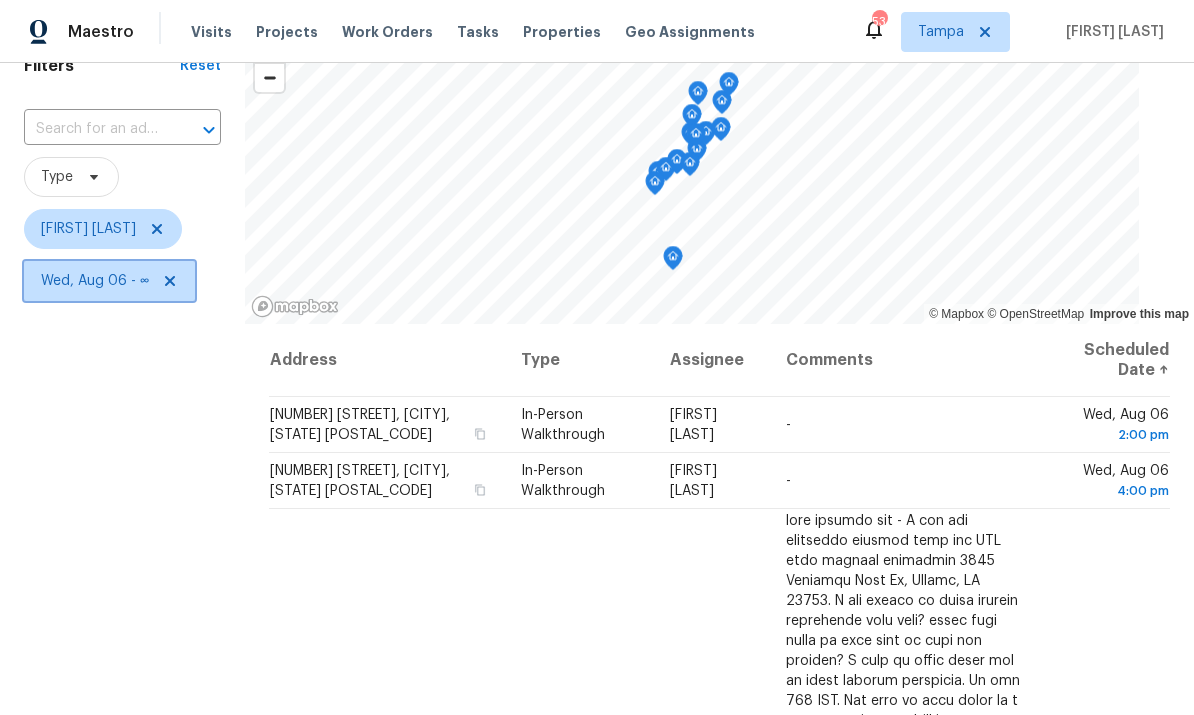 click on "Wed, Aug 06 - ∞" at bounding box center (109, 281) 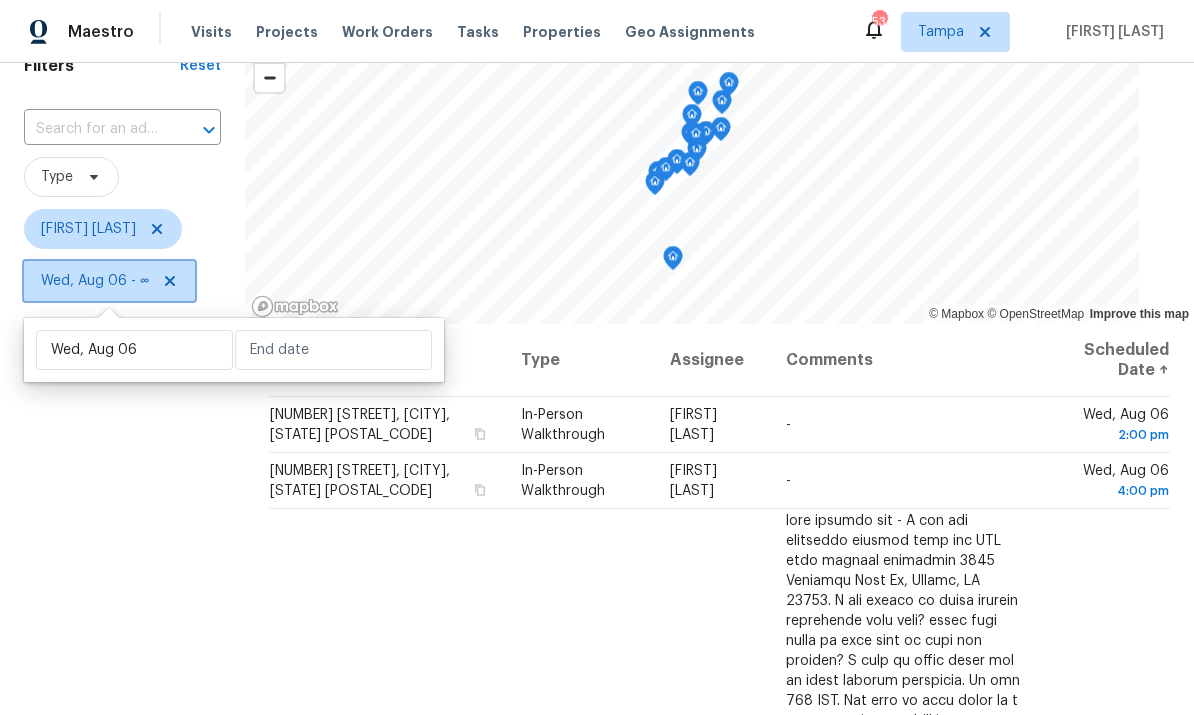 click 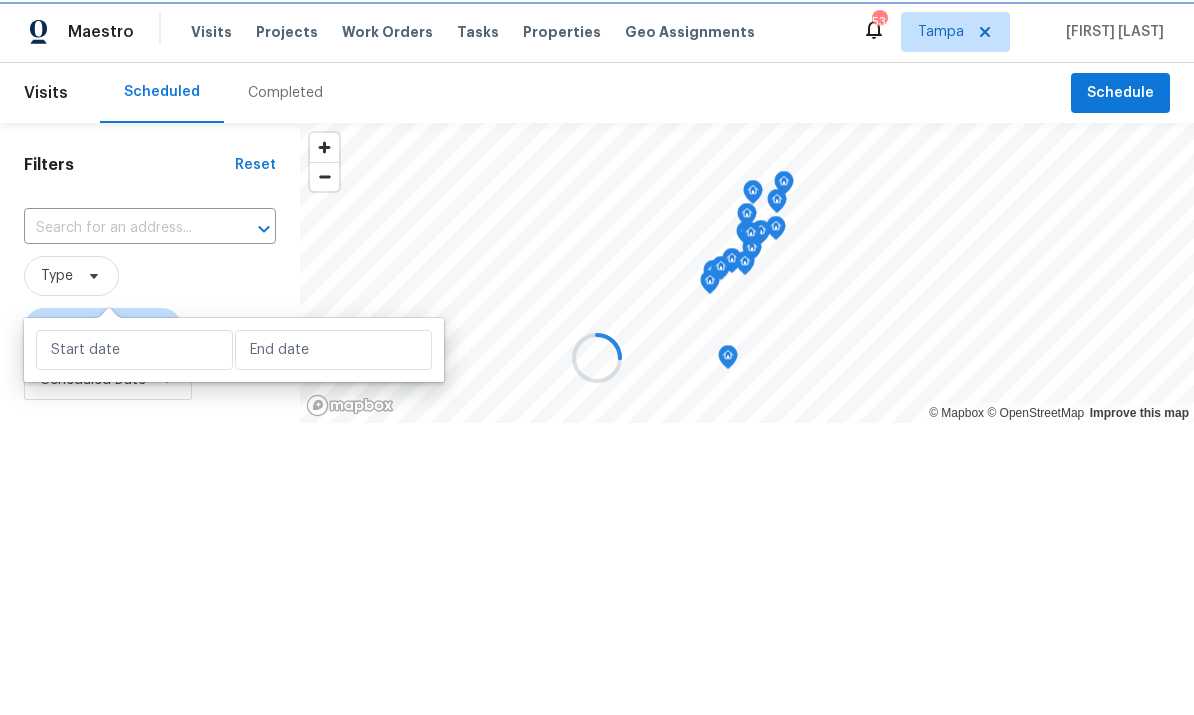 scroll, scrollTop: 0, scrollLeft: 0, axis: both 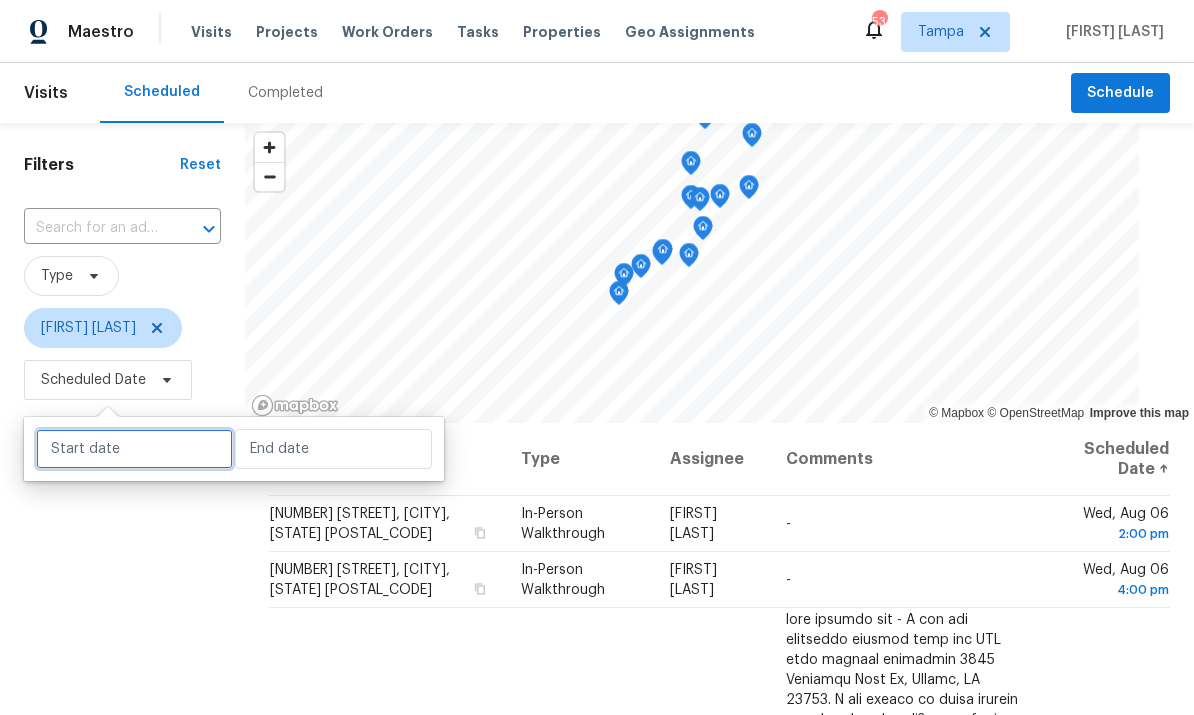 click at bounding box center (134, 449) 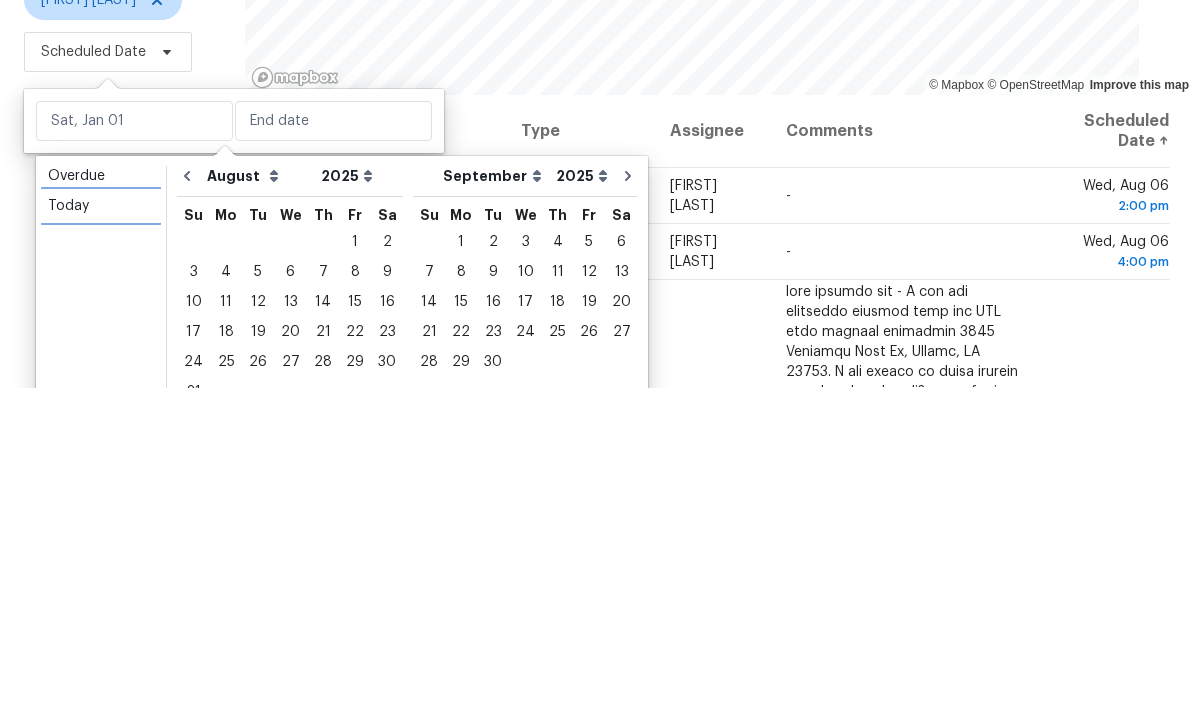 click on "Today" at bounding box center [101, 534] 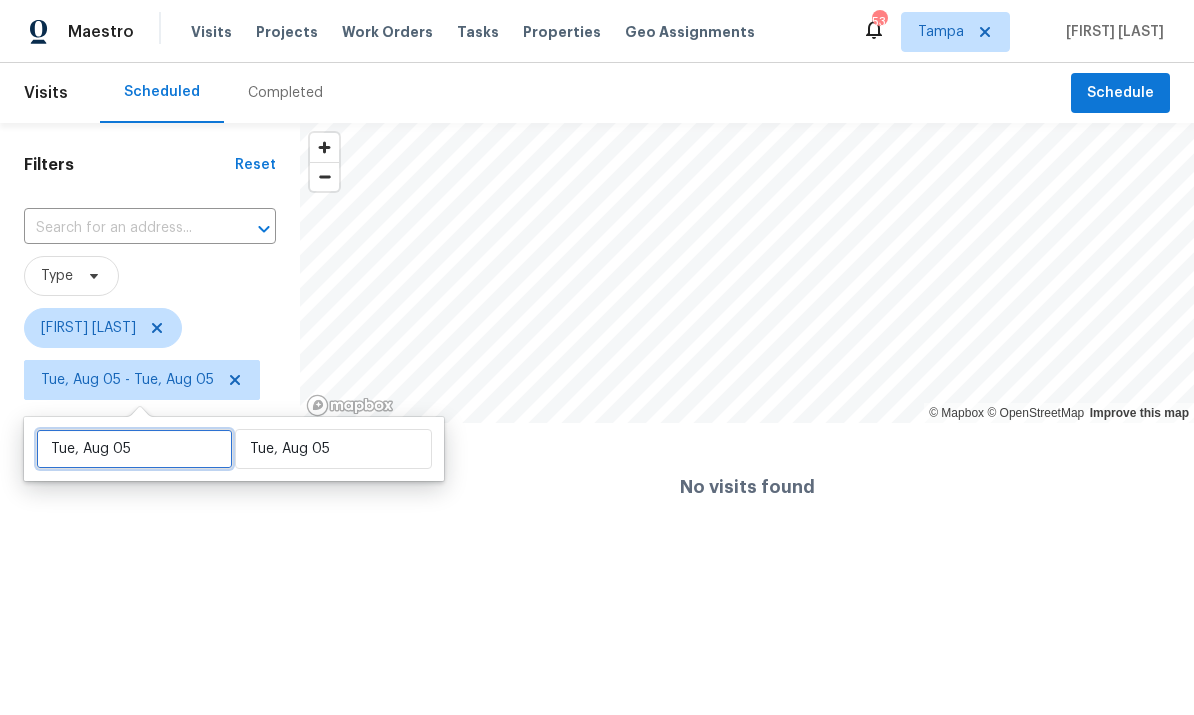 click on "Tue, Aug 05" at bounding box center (134, 449) 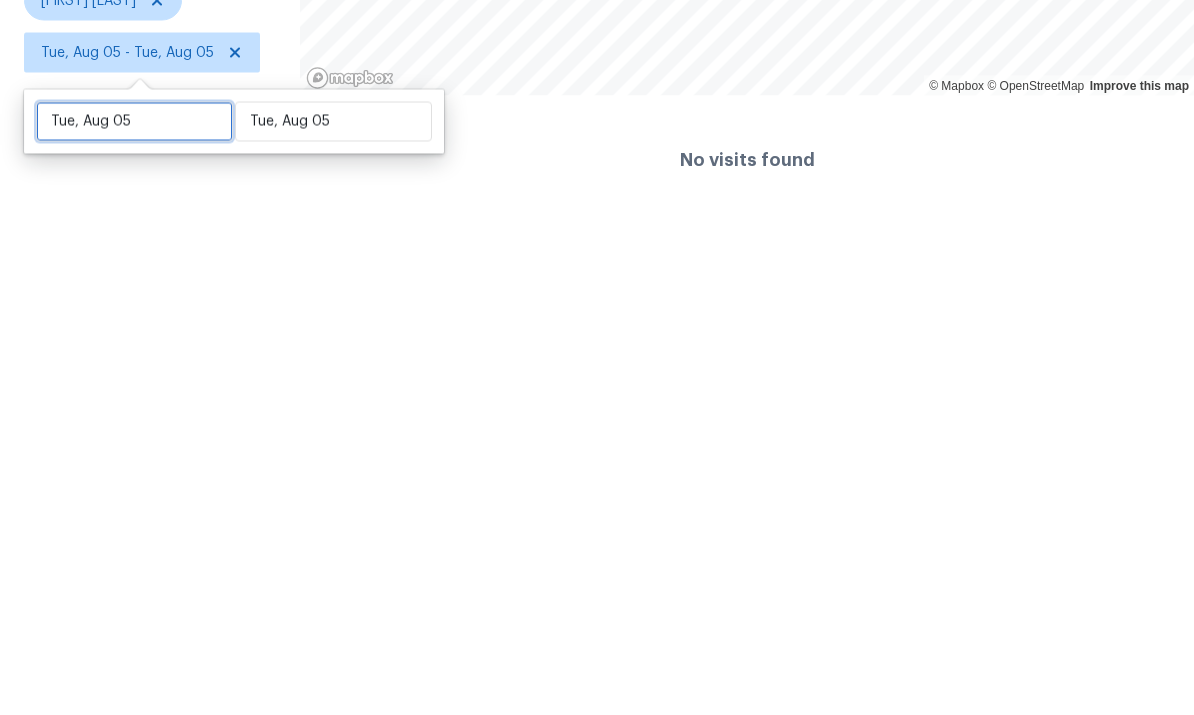 select on "7" 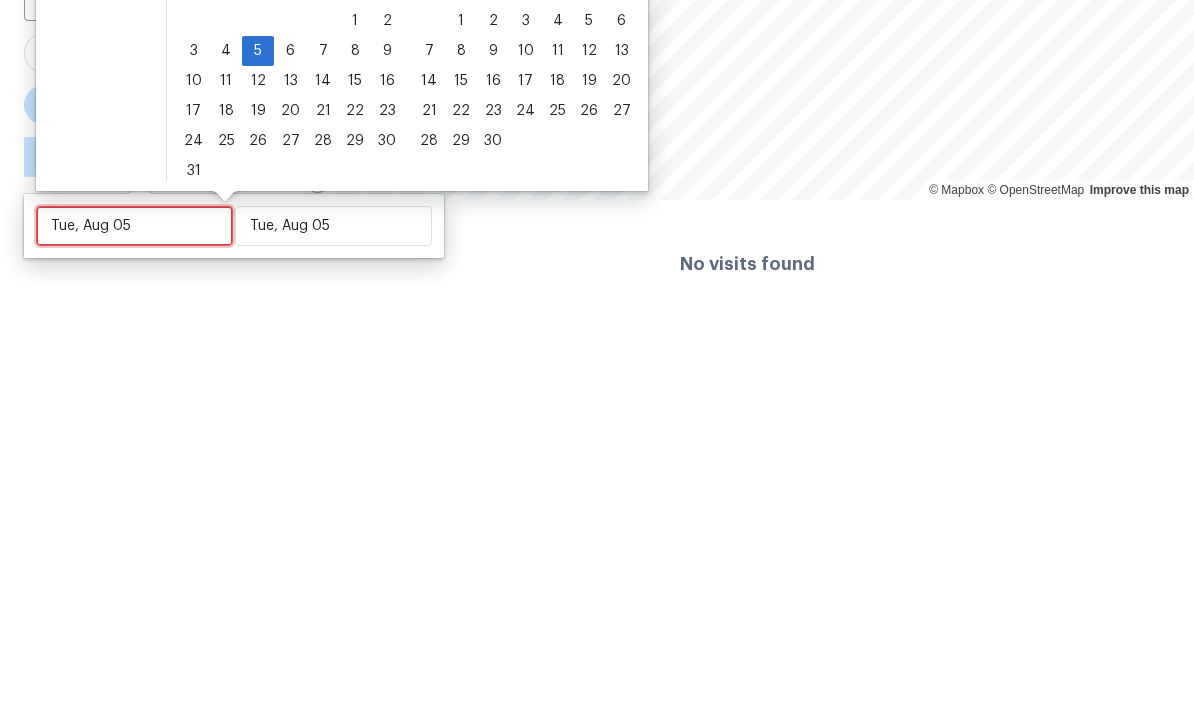 type on "Wed, Aug 06" 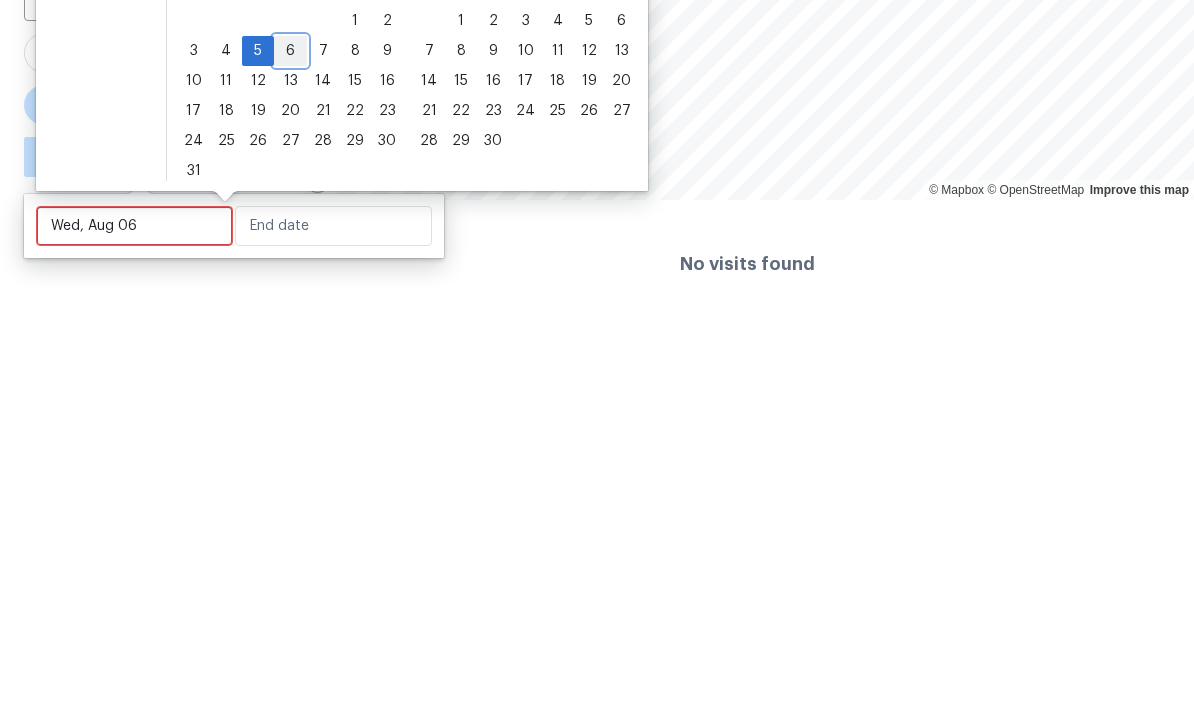 click on "6" at bounding box center [290, 274] 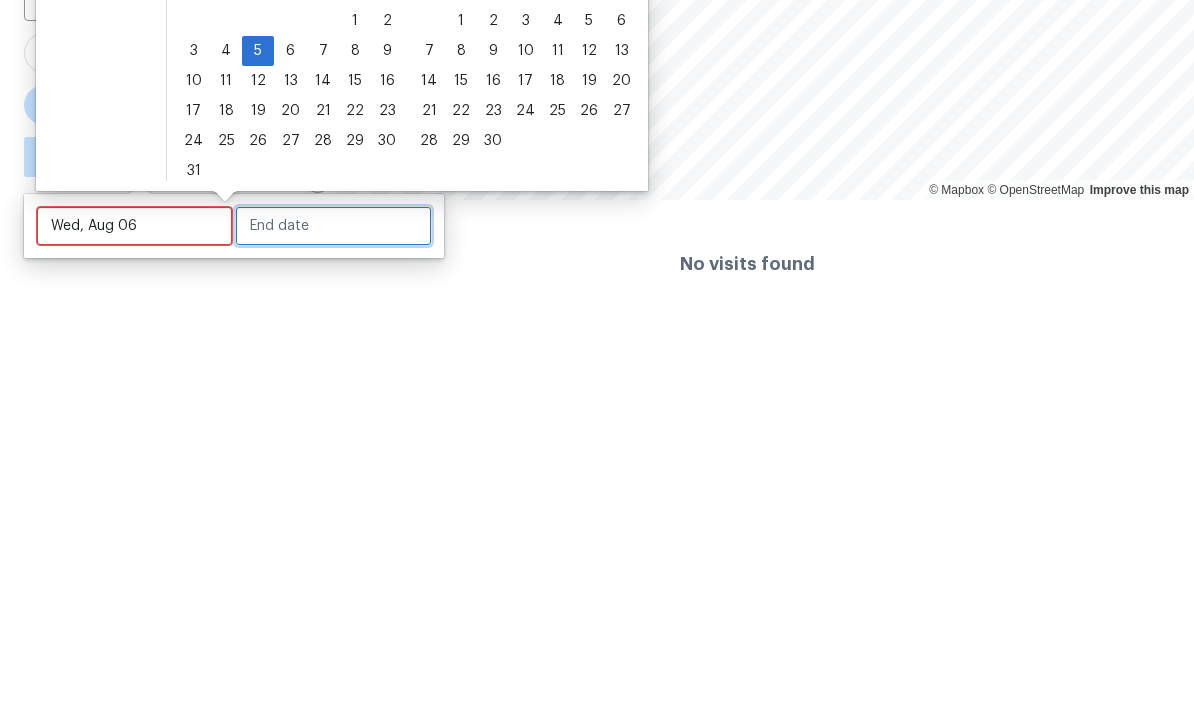 type on "Wed, Aug 06" 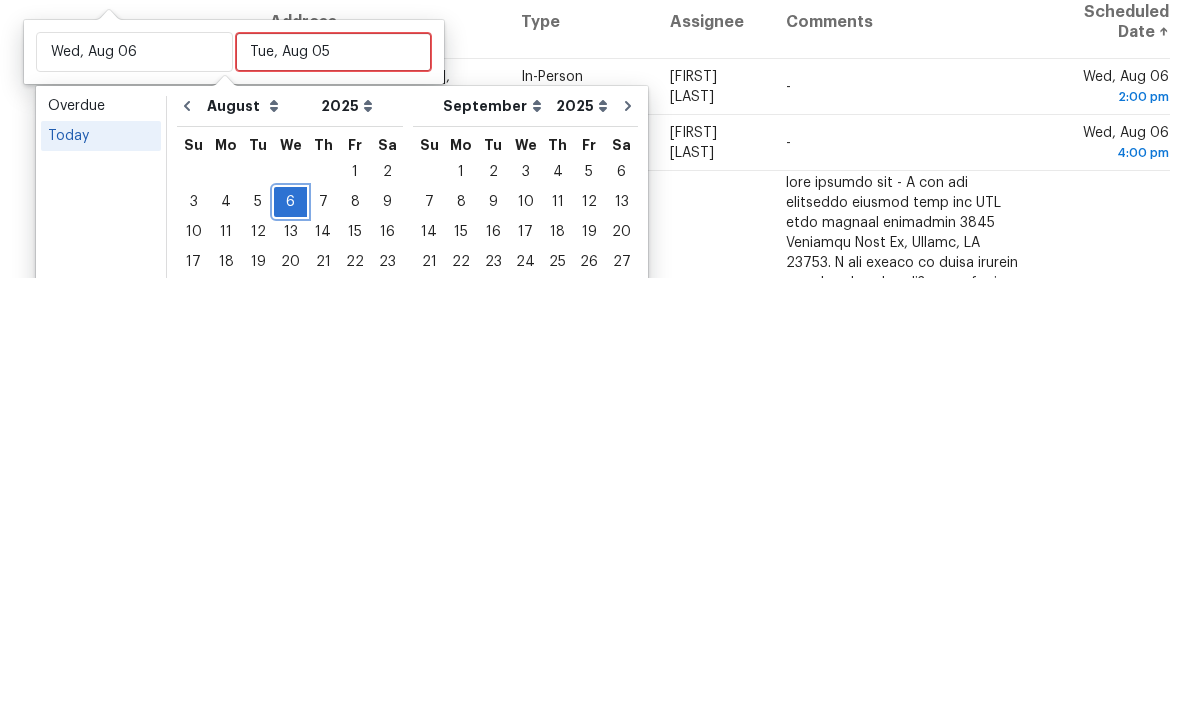click on "6" at bounding box center (290, 639) 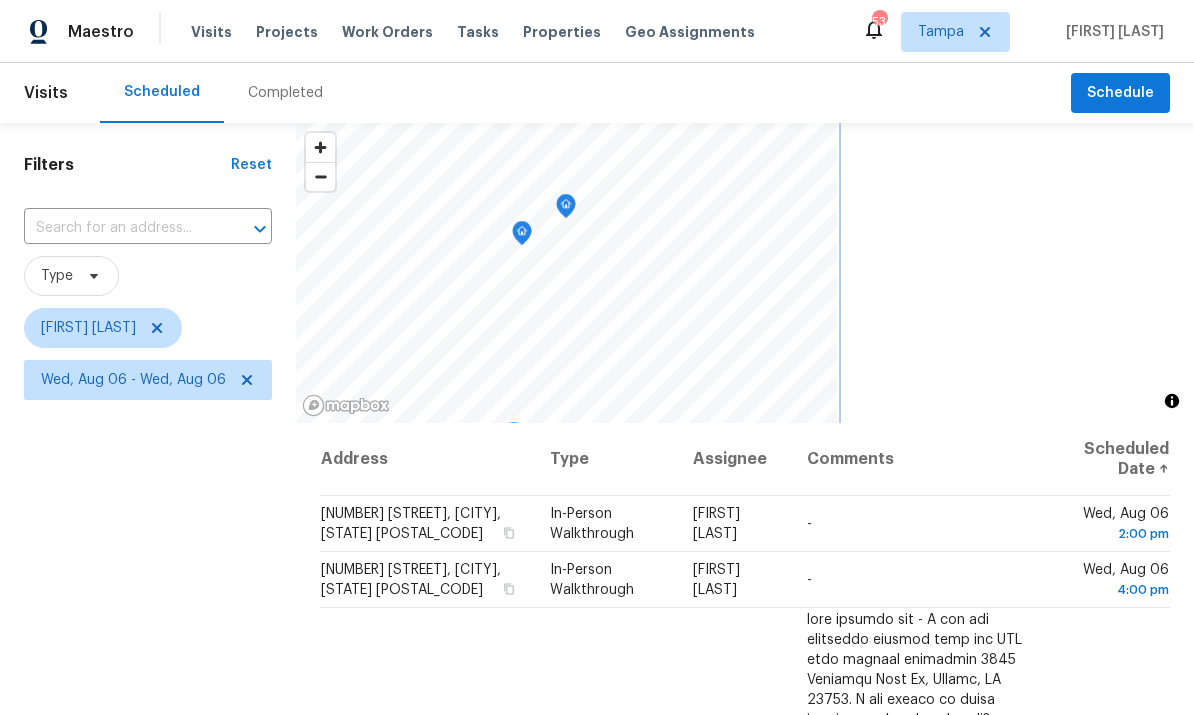 scroll, scrollTop: 0, scrollLeft: 0, axis: both 